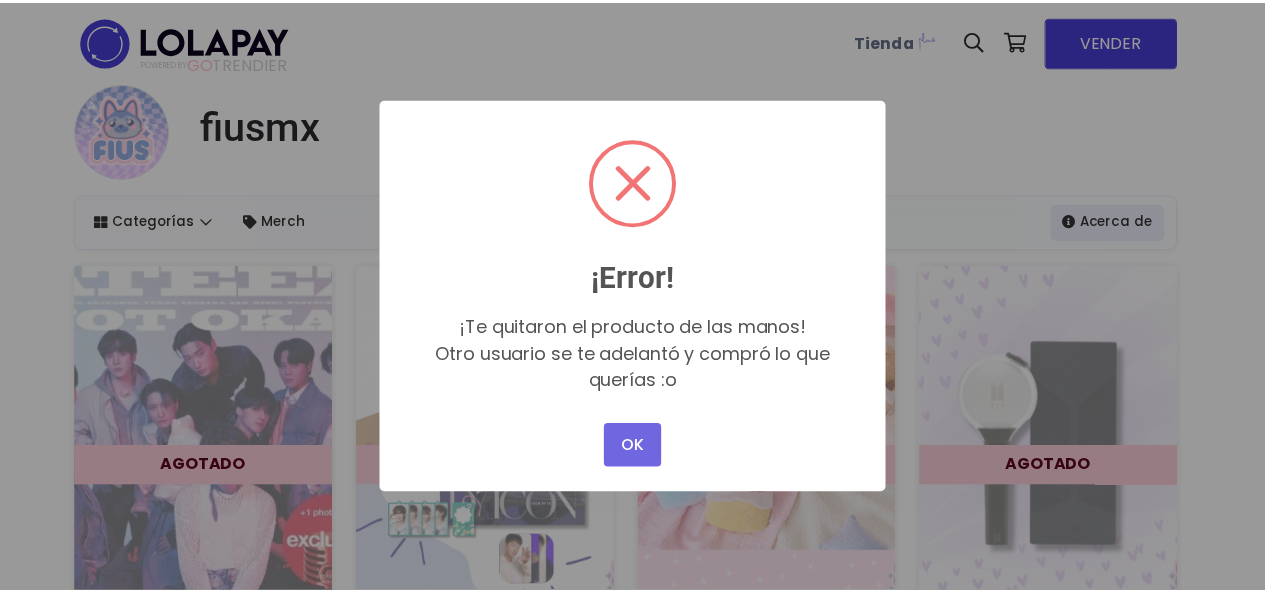 scroll, scrollTop: 0, scrollLeft: 0, axis: both 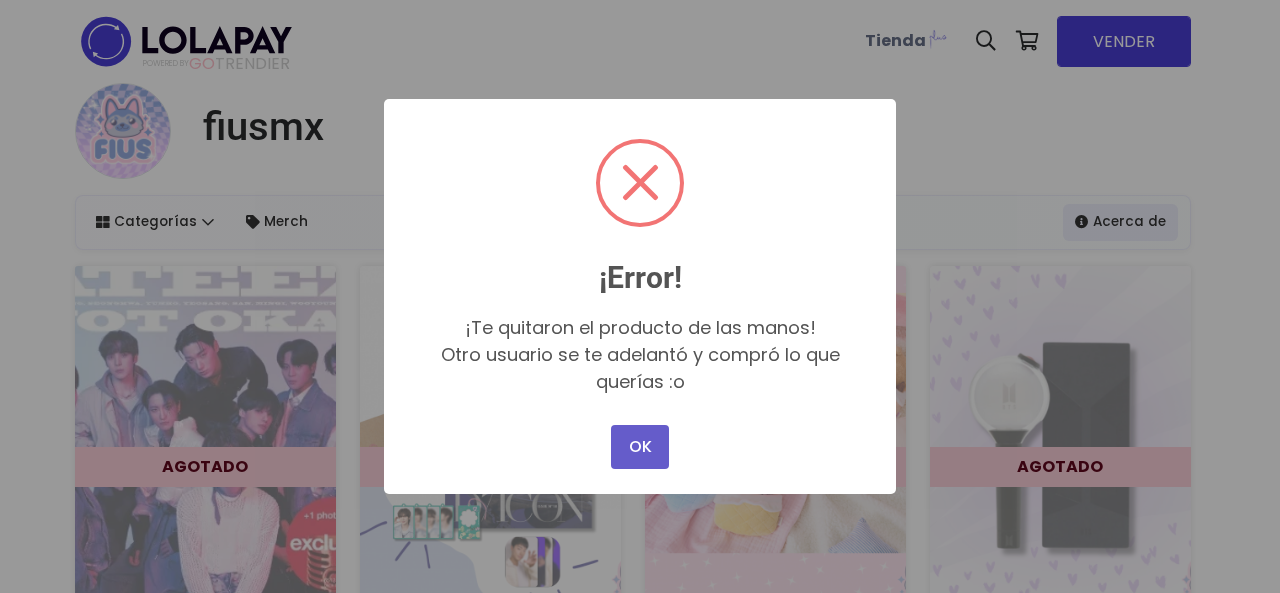 click on "OK" at bounding box center [640, 447] 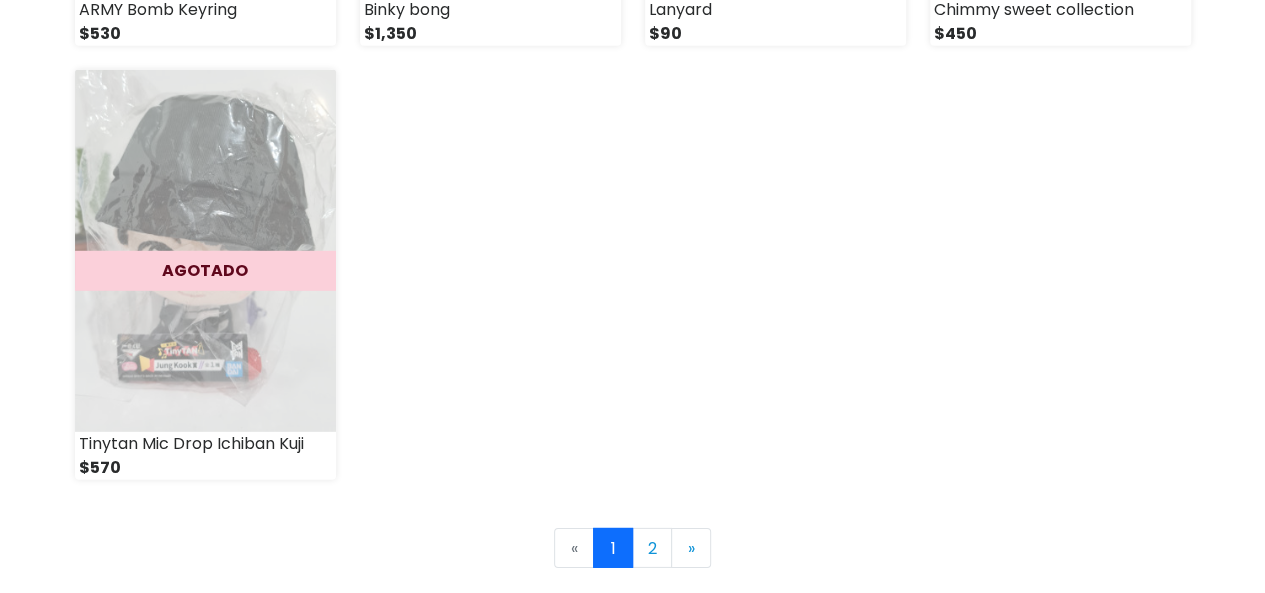 scroll, scrollTop: 3100, scrollLeft: 0, axis: vertical 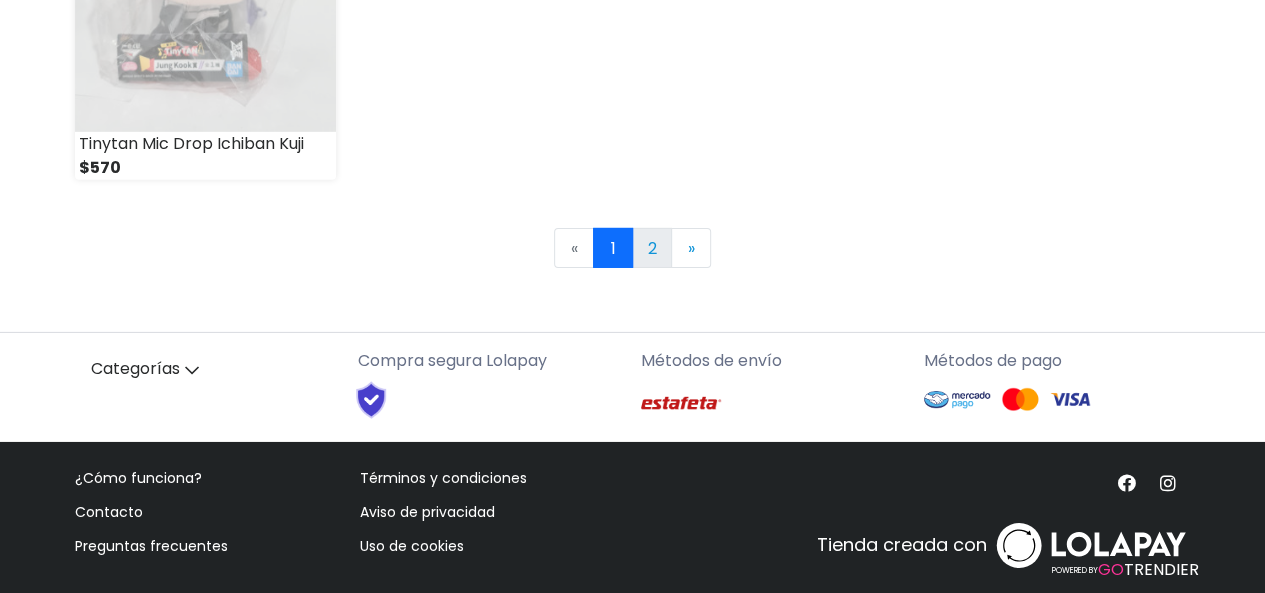 click on "2" at bounding box center (652, 248) 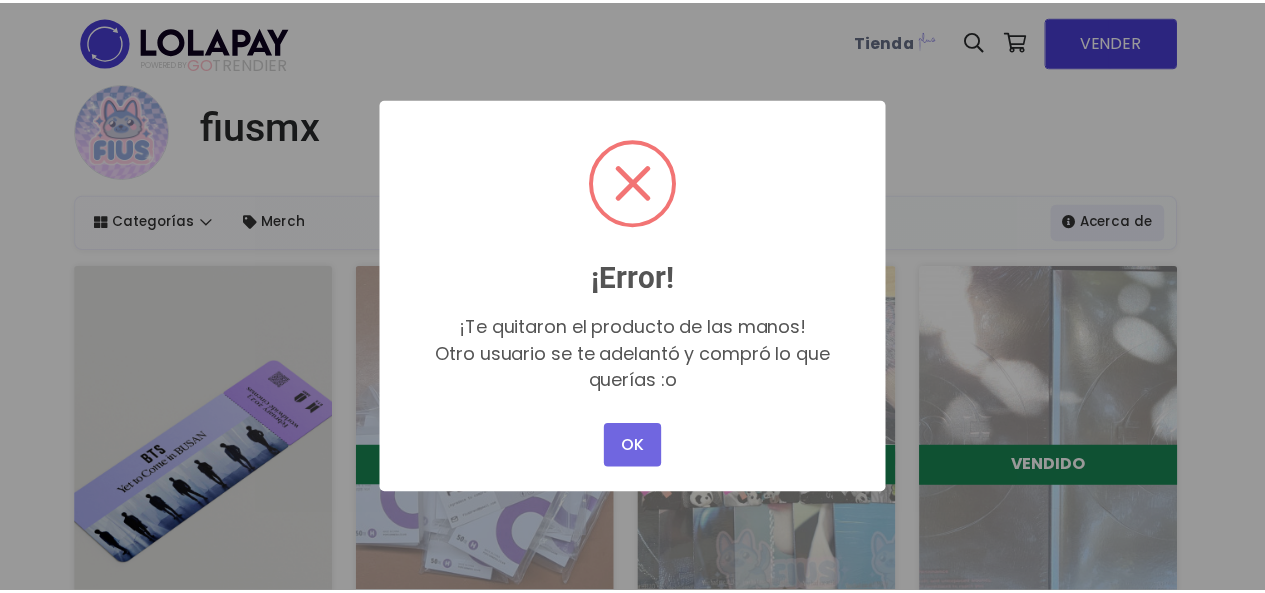 scroll, scrollTop: 0, scrollLeft: 0, axis: both 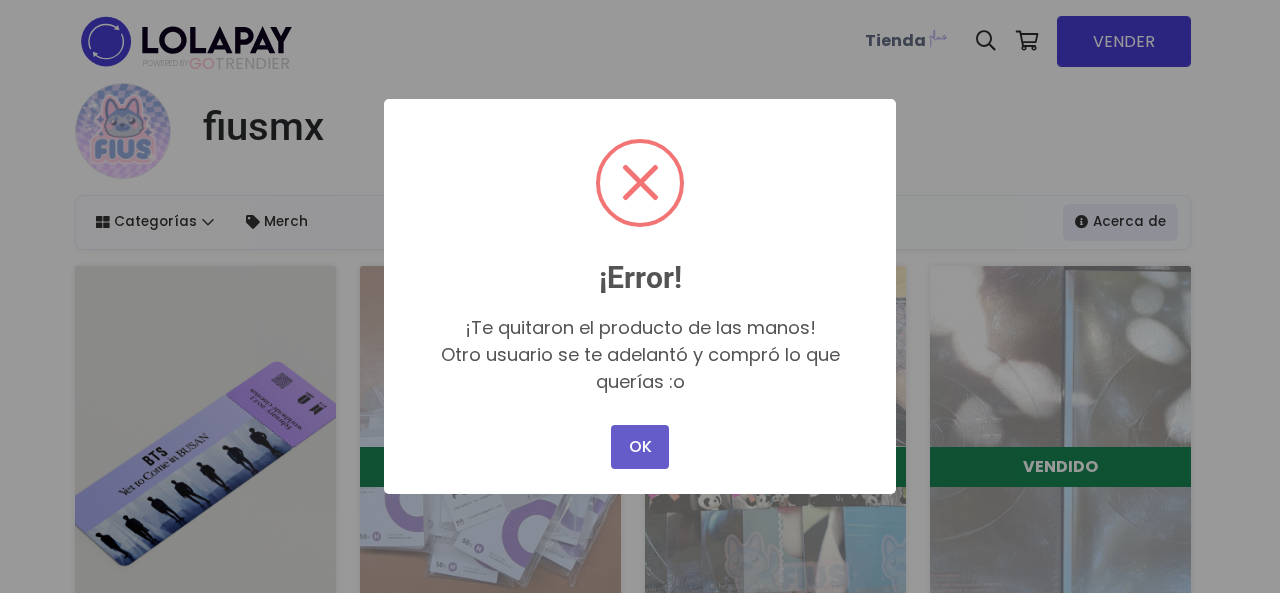 click on "OK" at bounding box center (640, 447) 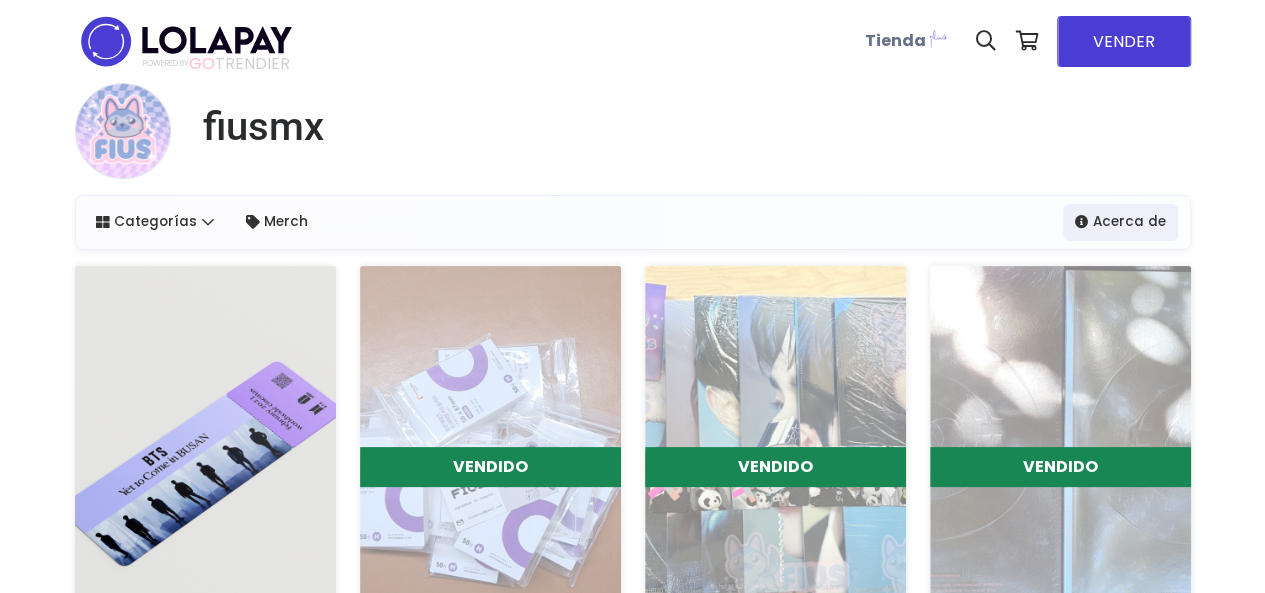click at bounding box center (205, 447) 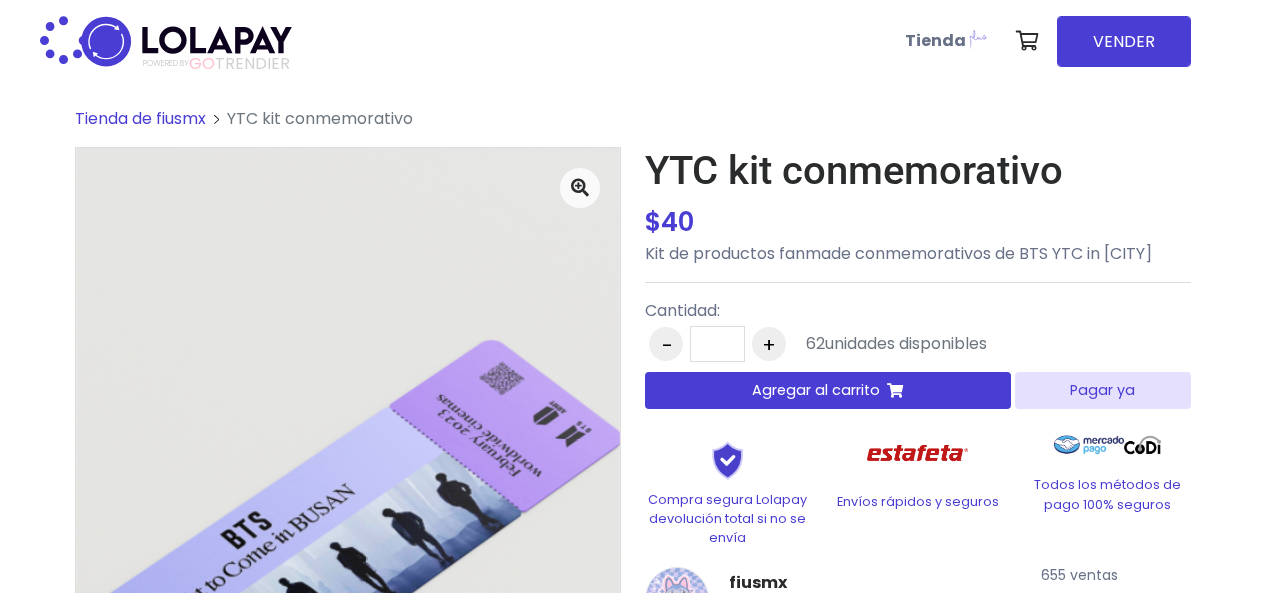 scroll, scrollTop: 0, scrollLeft: 0, axis: both 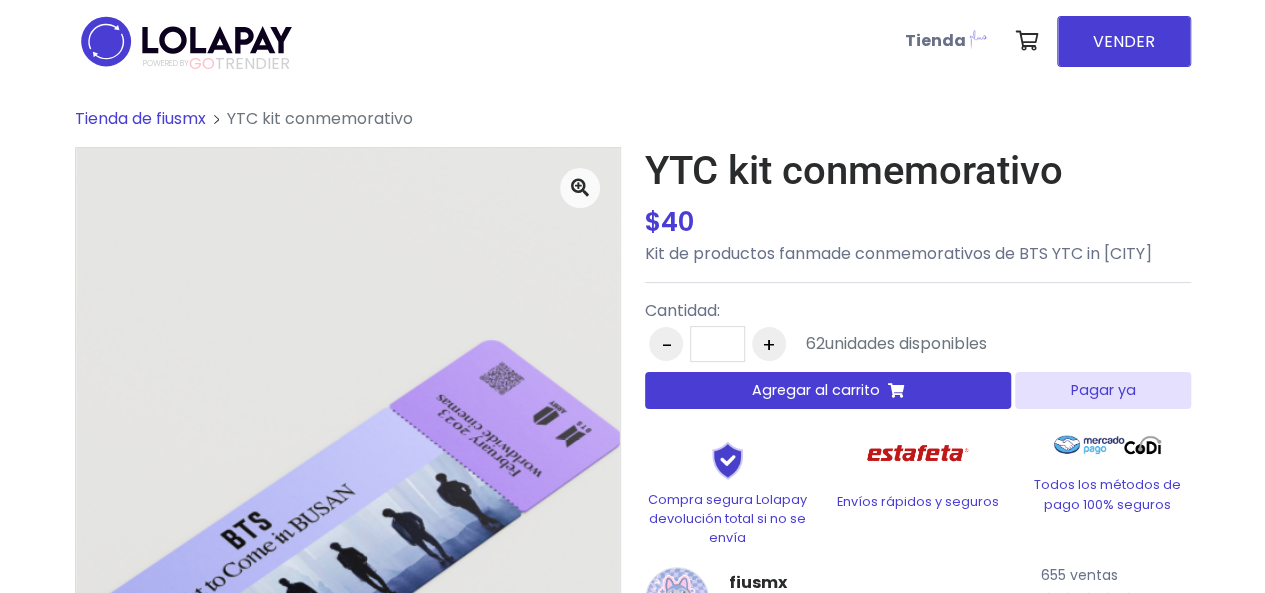 click on "Pagar ya" at bounding box center [1102, 390] 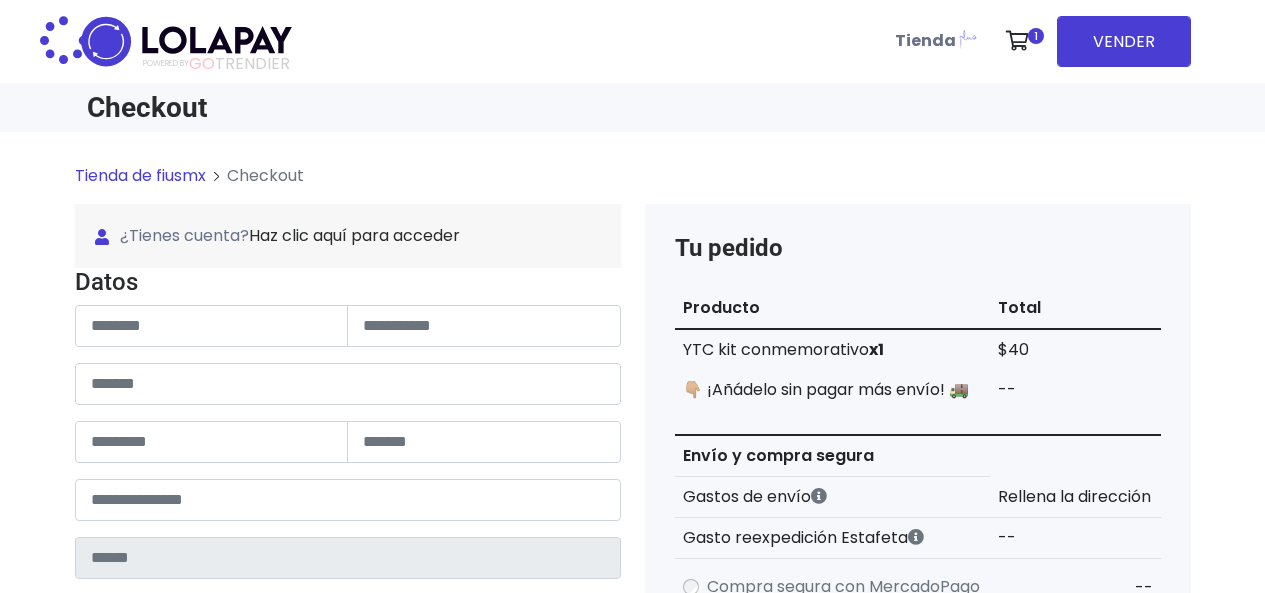 scroll, scrollTop: 0, scrollLeft: 0, axis: both 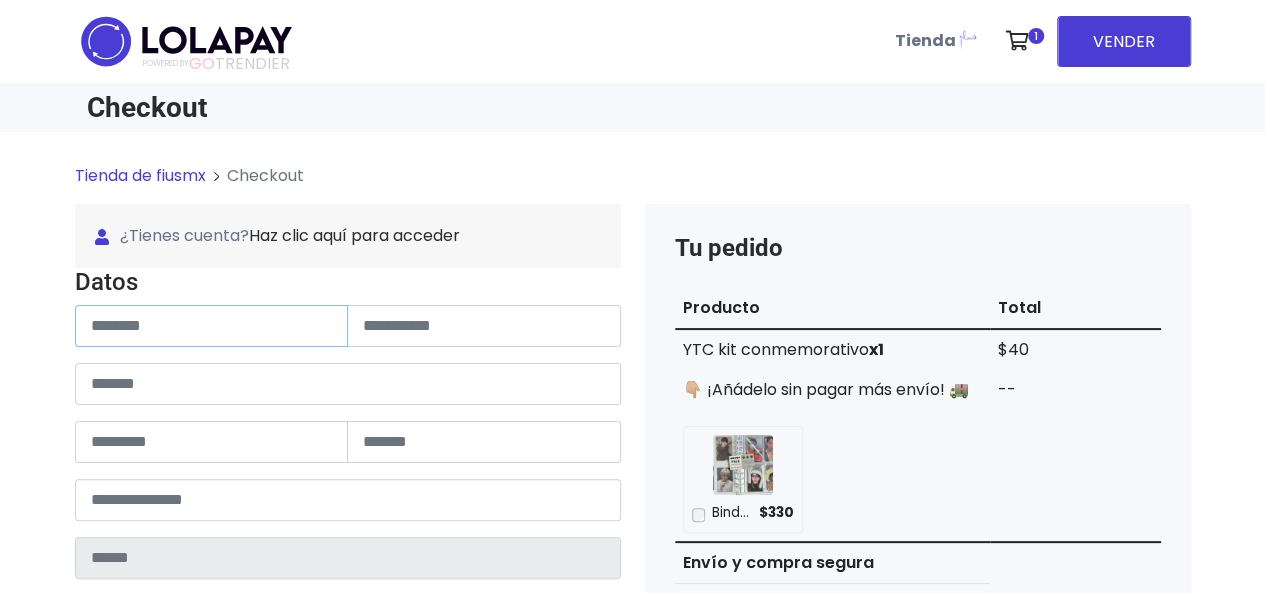 click at bounding box center [212, 326] 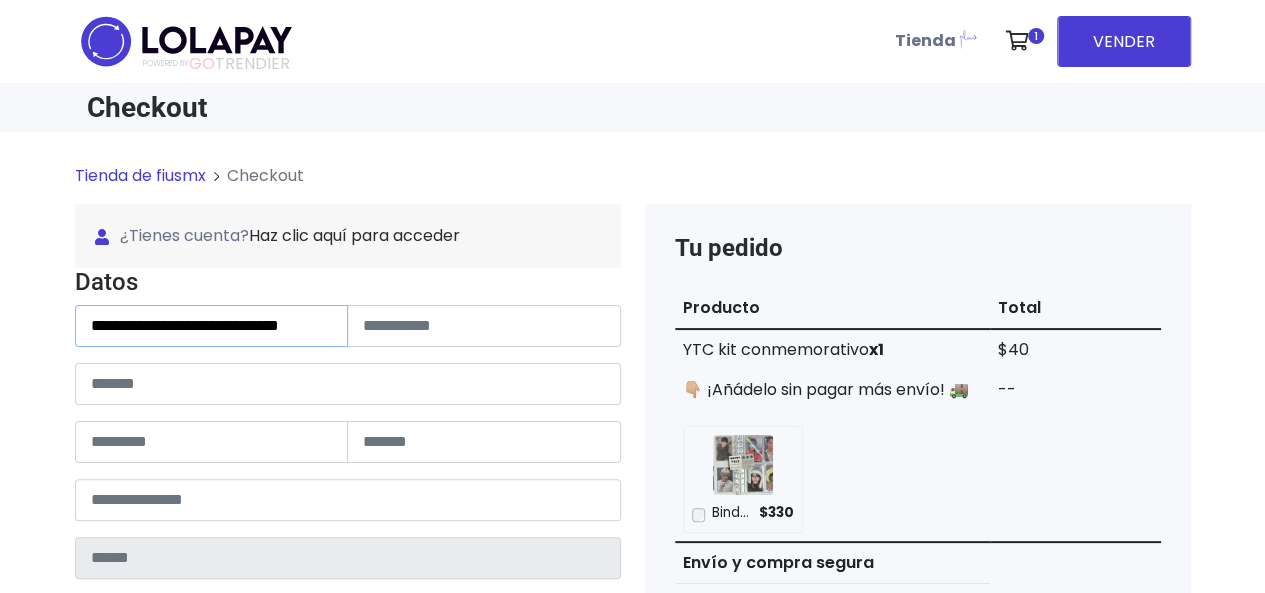 scroll, scrollTop: 0, scrollLeft: 10, axis: horizontal 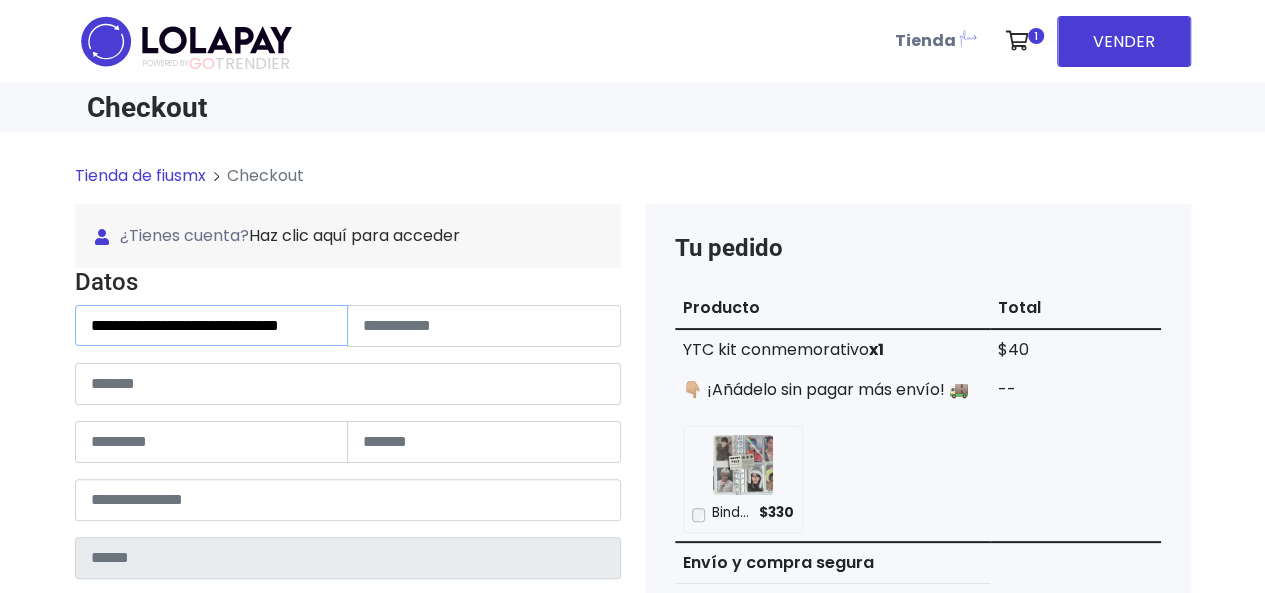 drag, startPoint x: 200, startPoint y: 323, endPoint x: 335, endPoint y: 318, distance: 135.09256 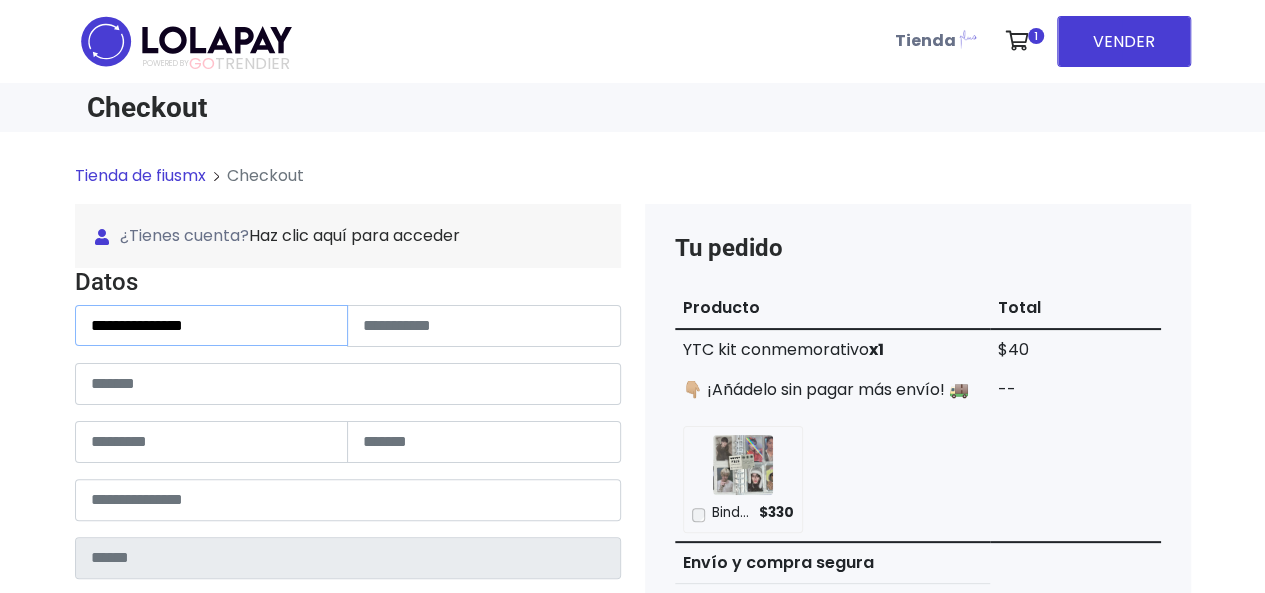 scroll, scrollTop: 0, scrollLeft: 0, axis: both 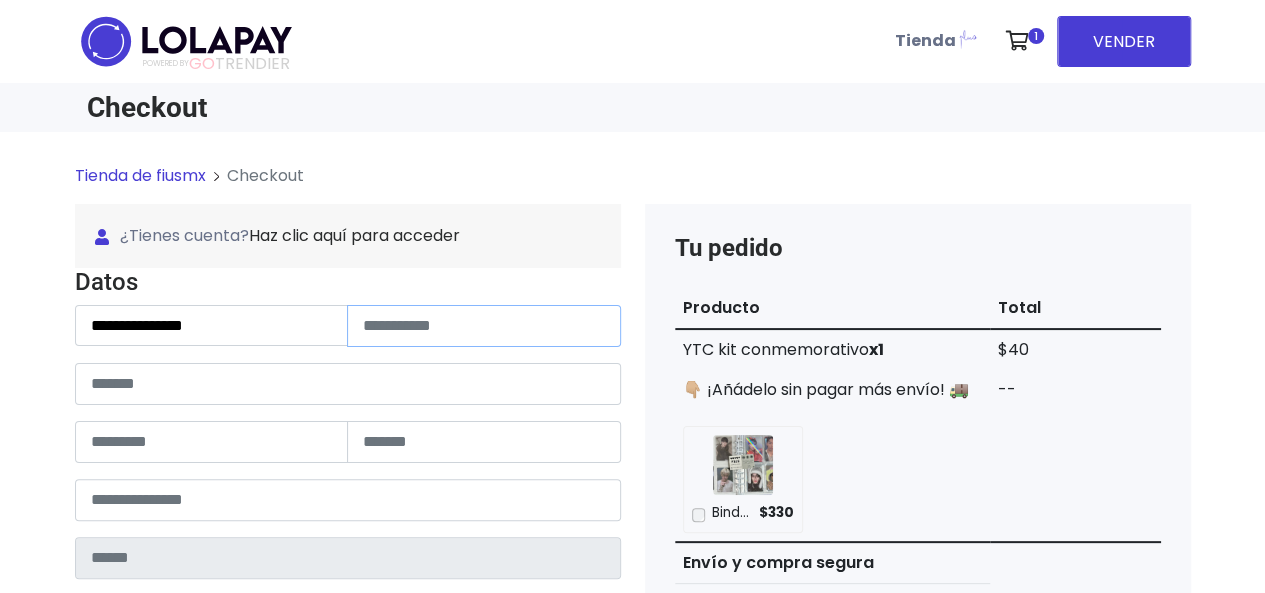 paste on "**********" 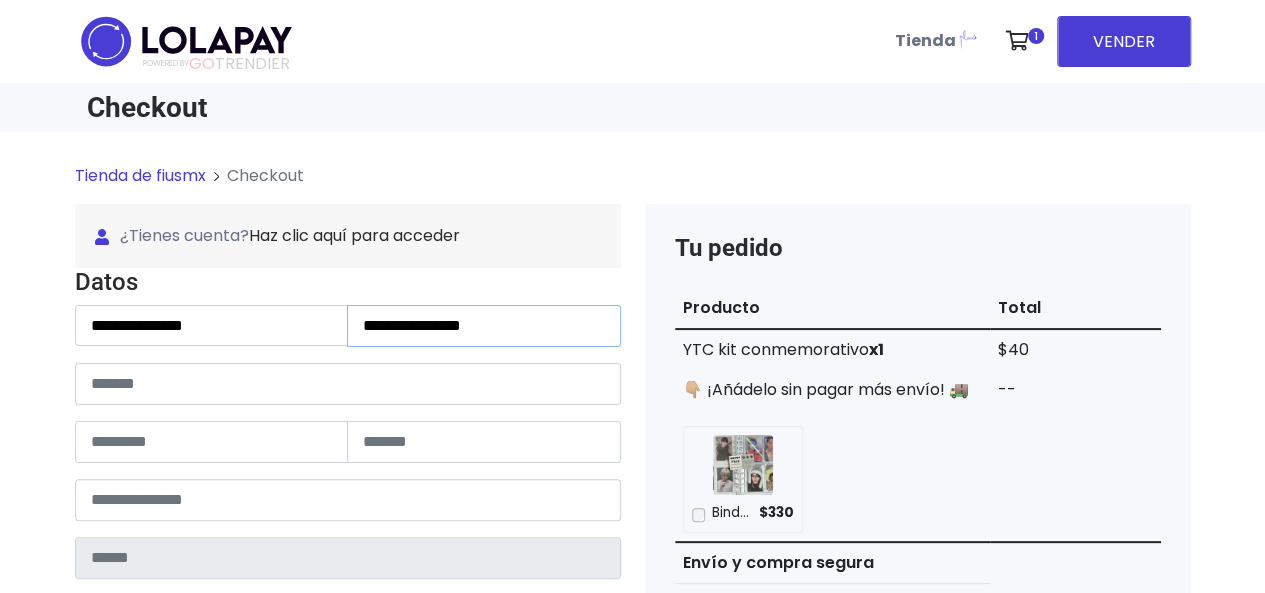 type on "**********" 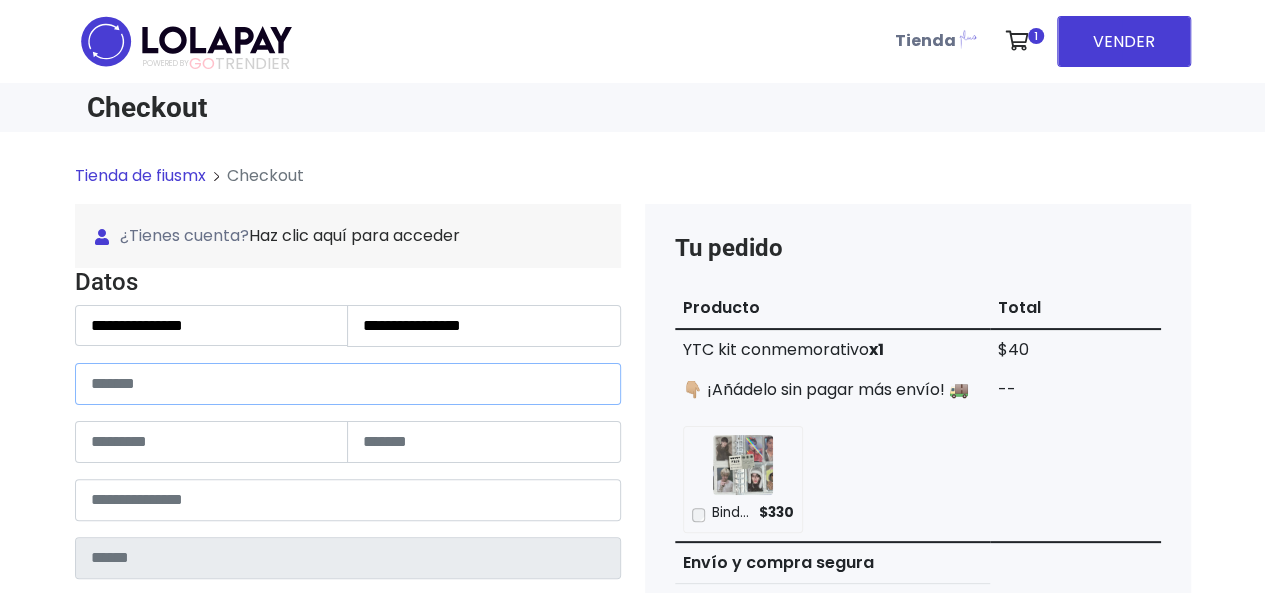 click at bounding box center [348, 384] 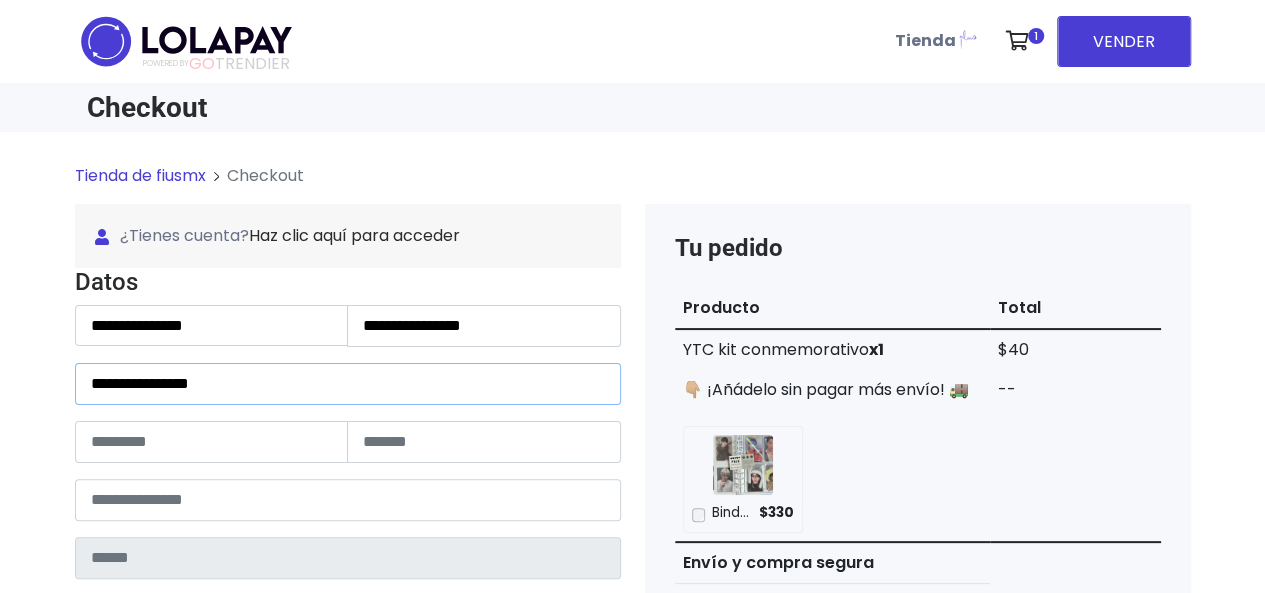drag, startPoint x: 244, startPoint y: 376, endPoint x: 204, endPoint y: 379, distance: 40.112343 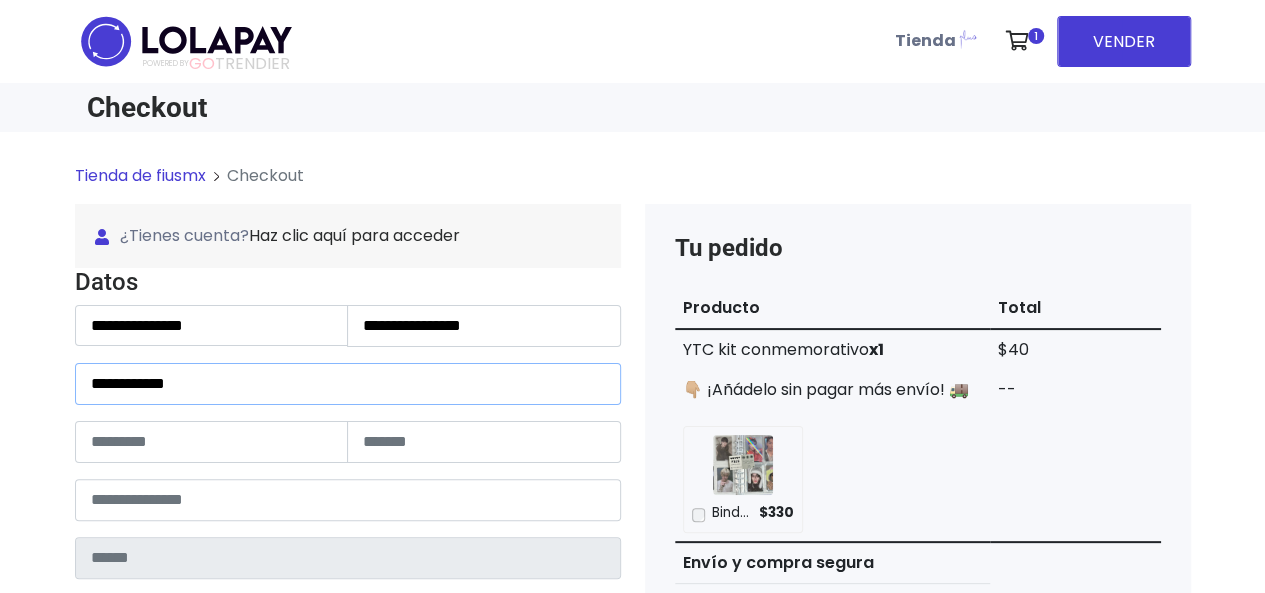 type on "**********" 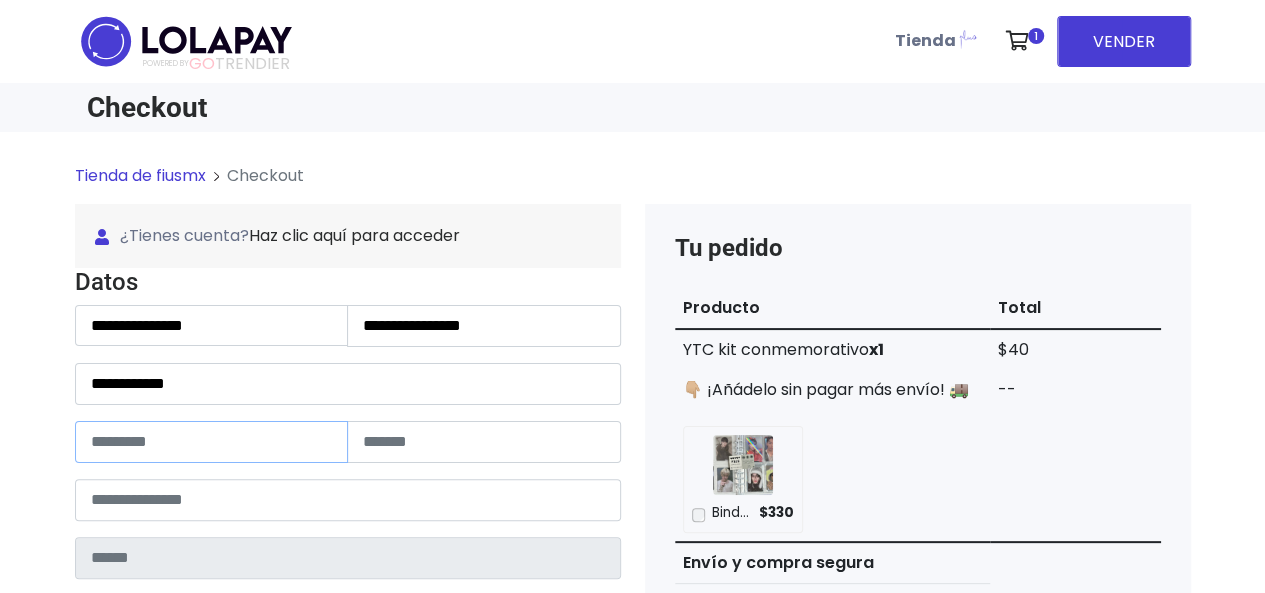 paste on "***" 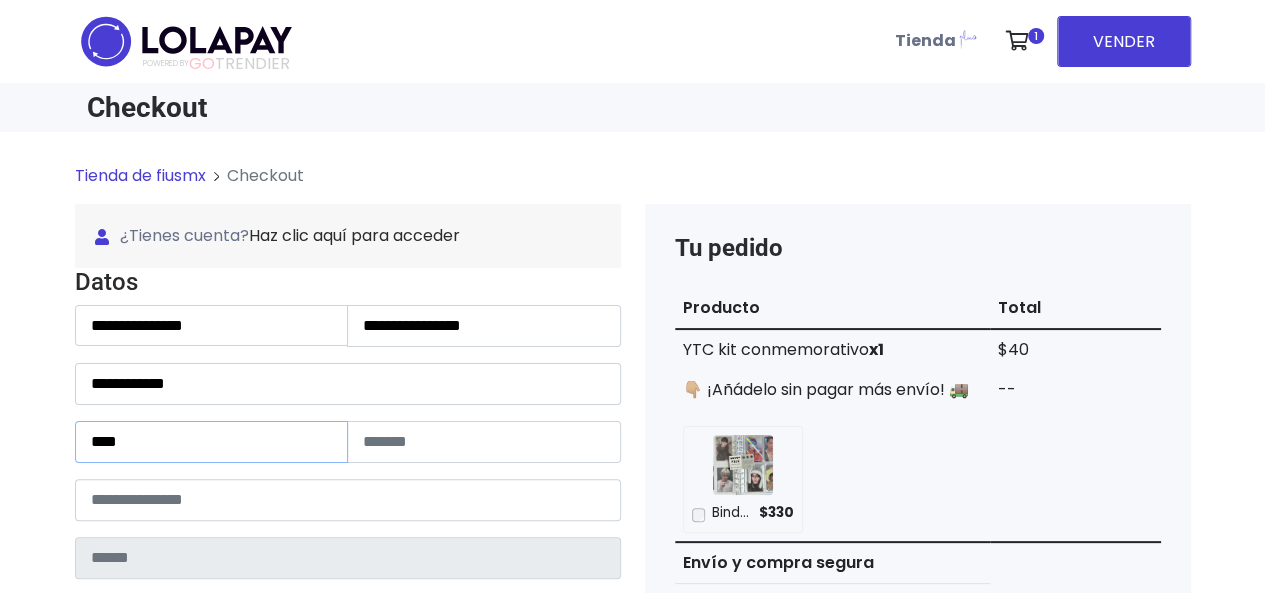 type on "***" 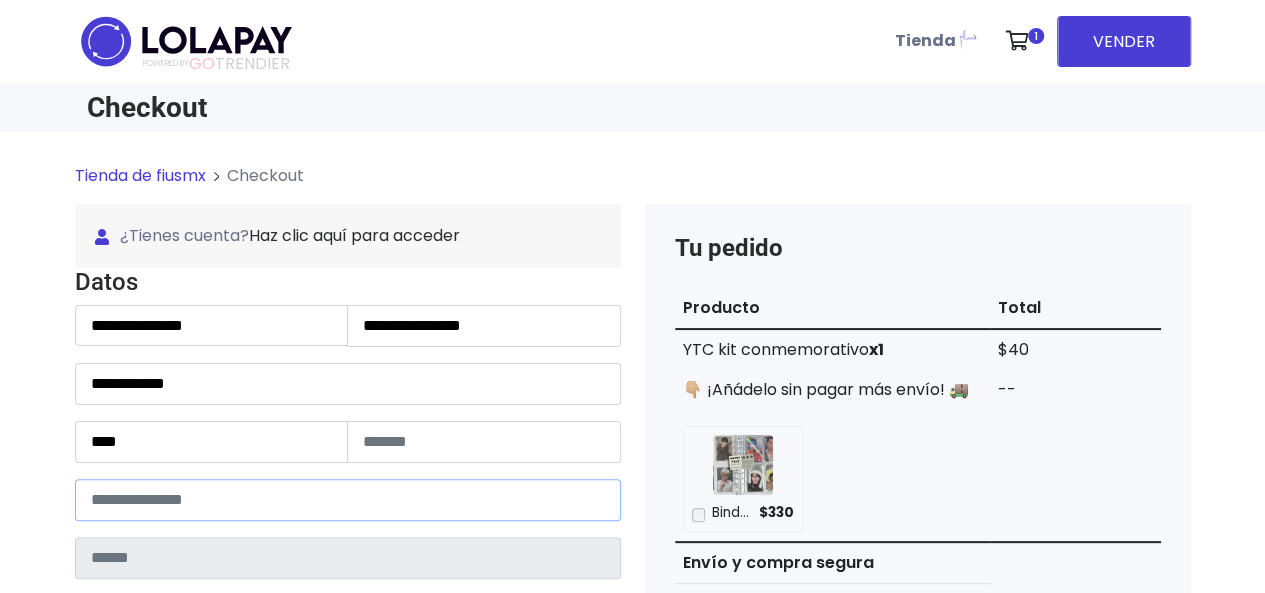 click at bounding box center [348, 500] 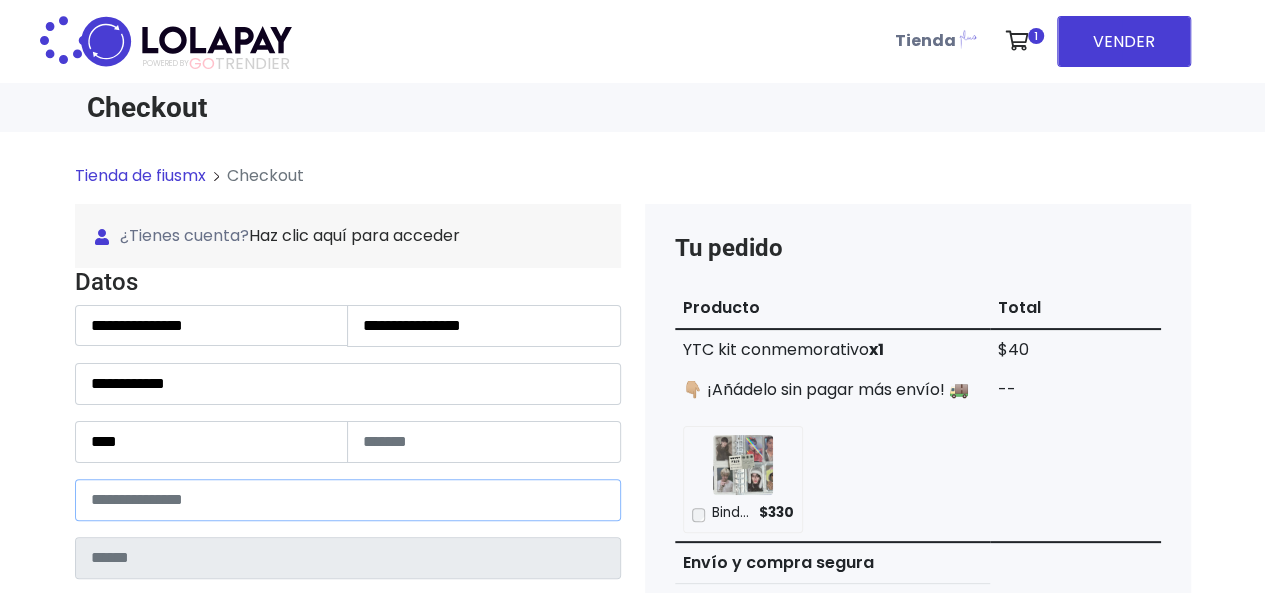 type on "********" 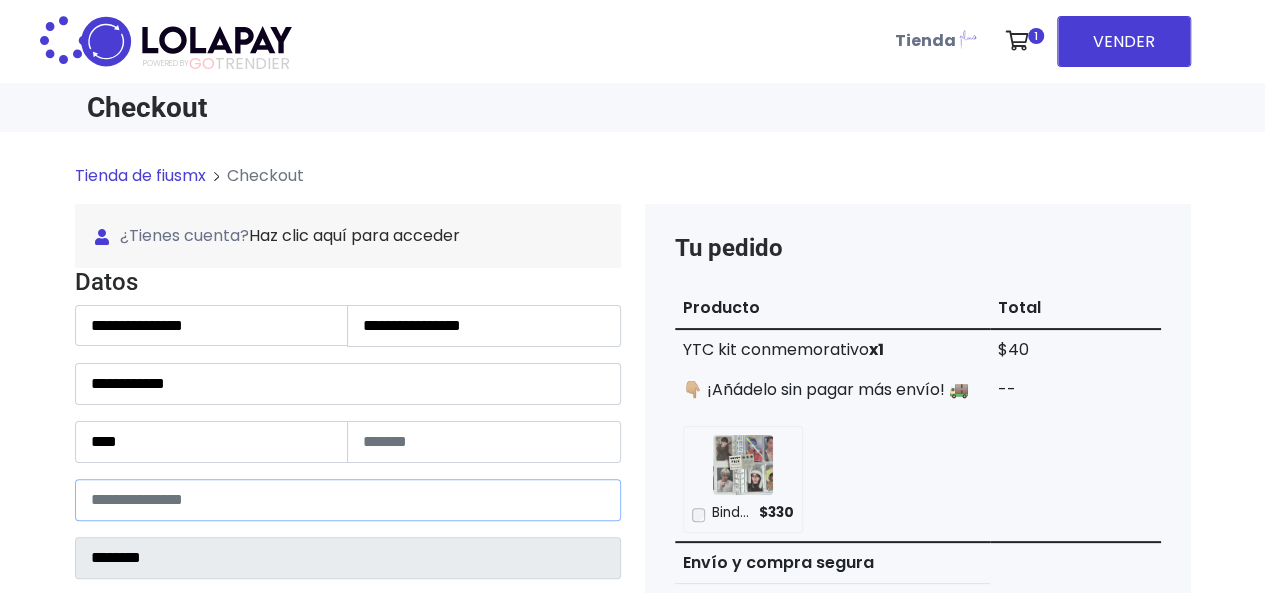 select 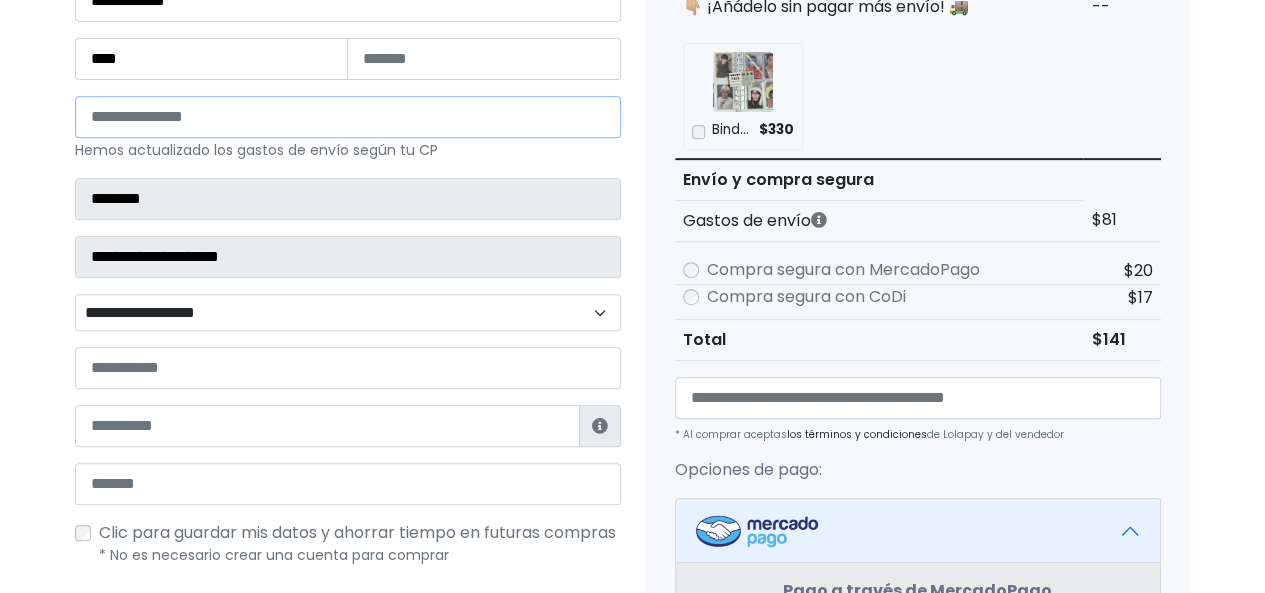 scroll, scrollTop: 400, scrollLeft: 0, axis: vertical 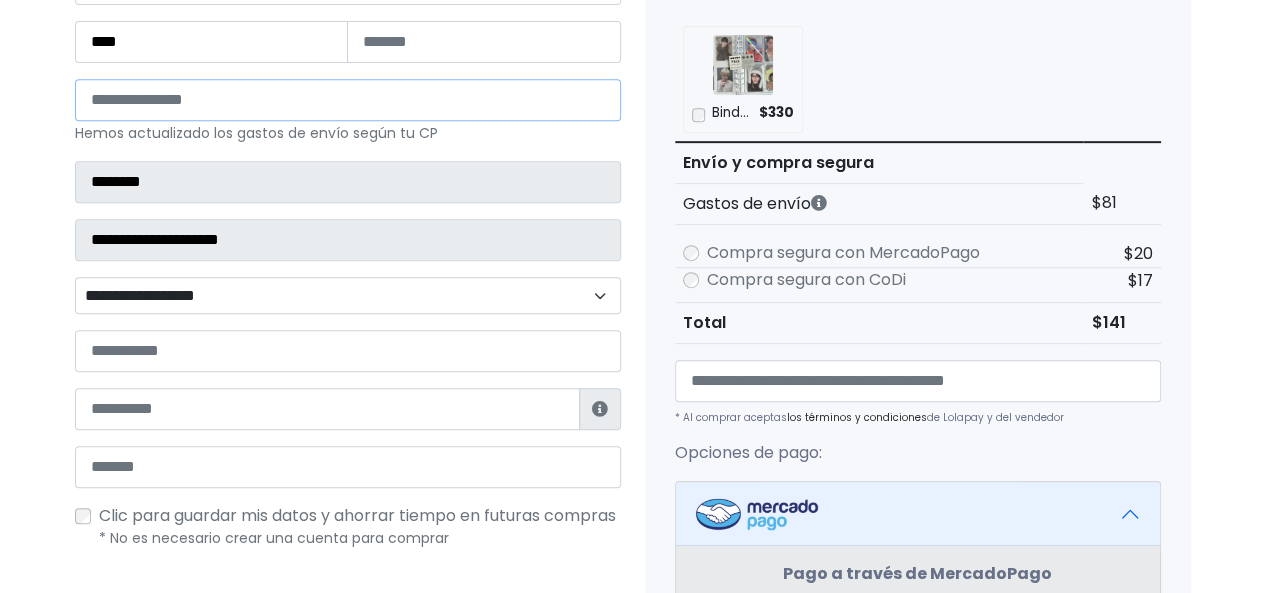 type on "*****" 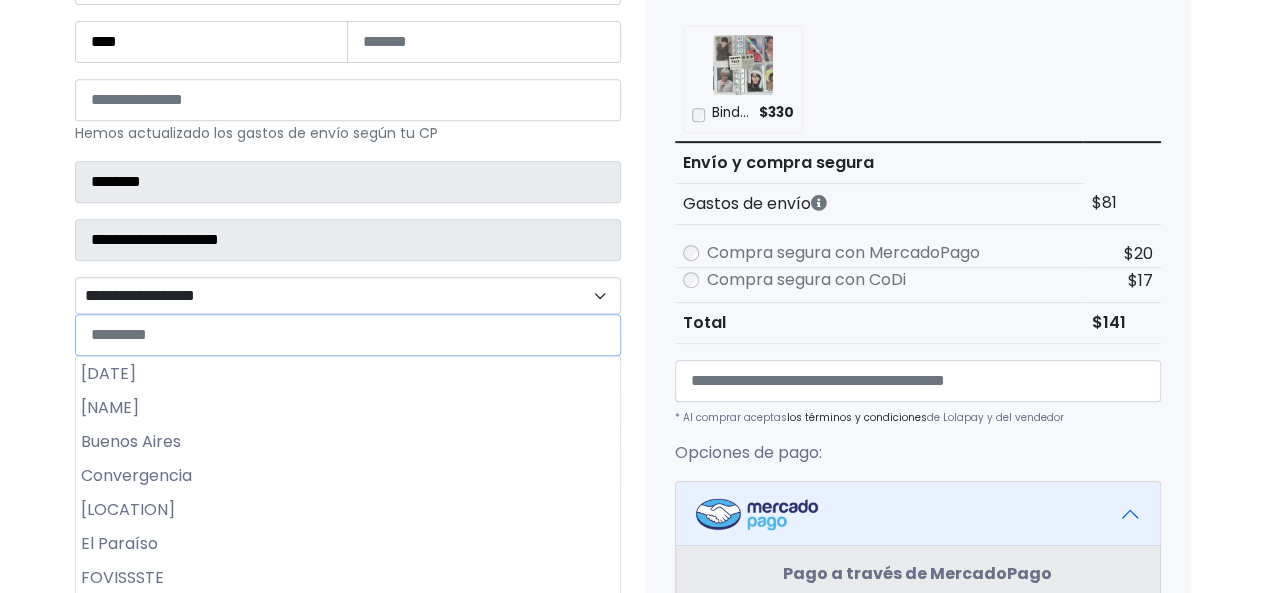 click on "**********" at bounding box center [348, 295] 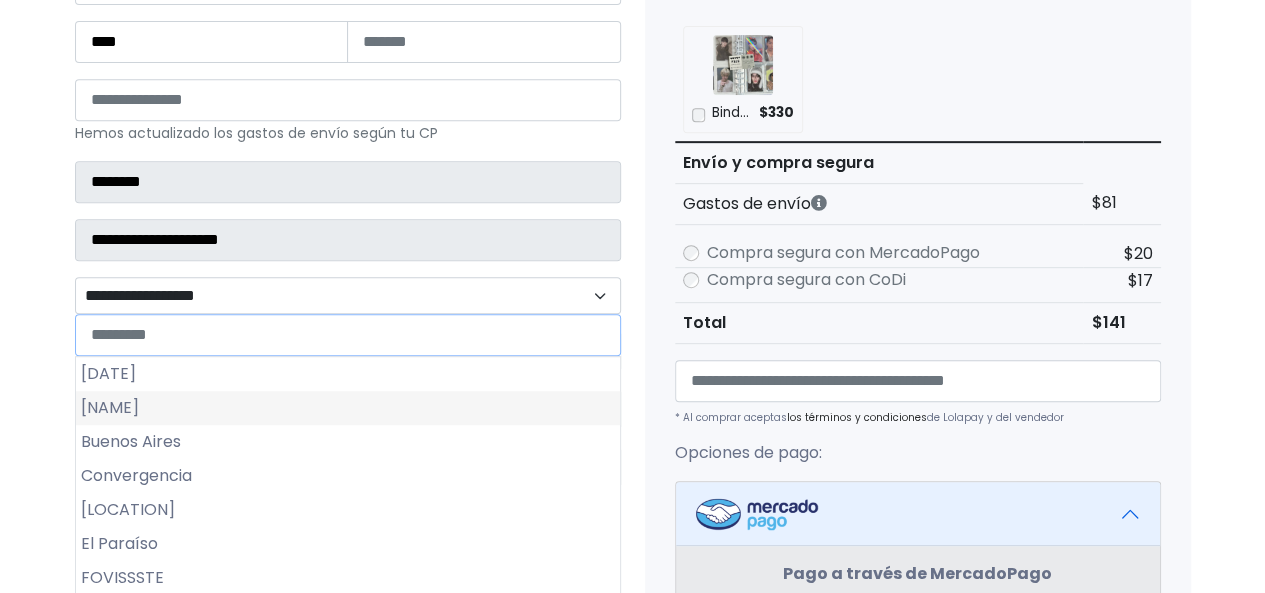scroll, scrollTop: 500, scrollLeft: 0, axis: vertical 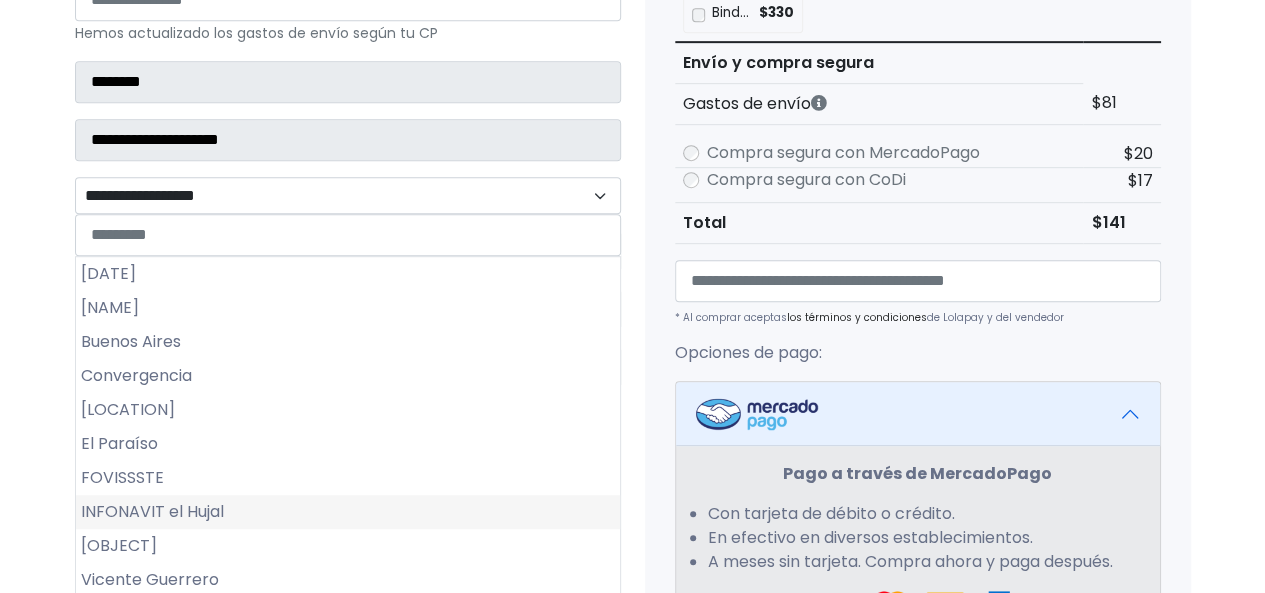 click on "INFONAVIT el Hujal" at bounding box center (348, 512) 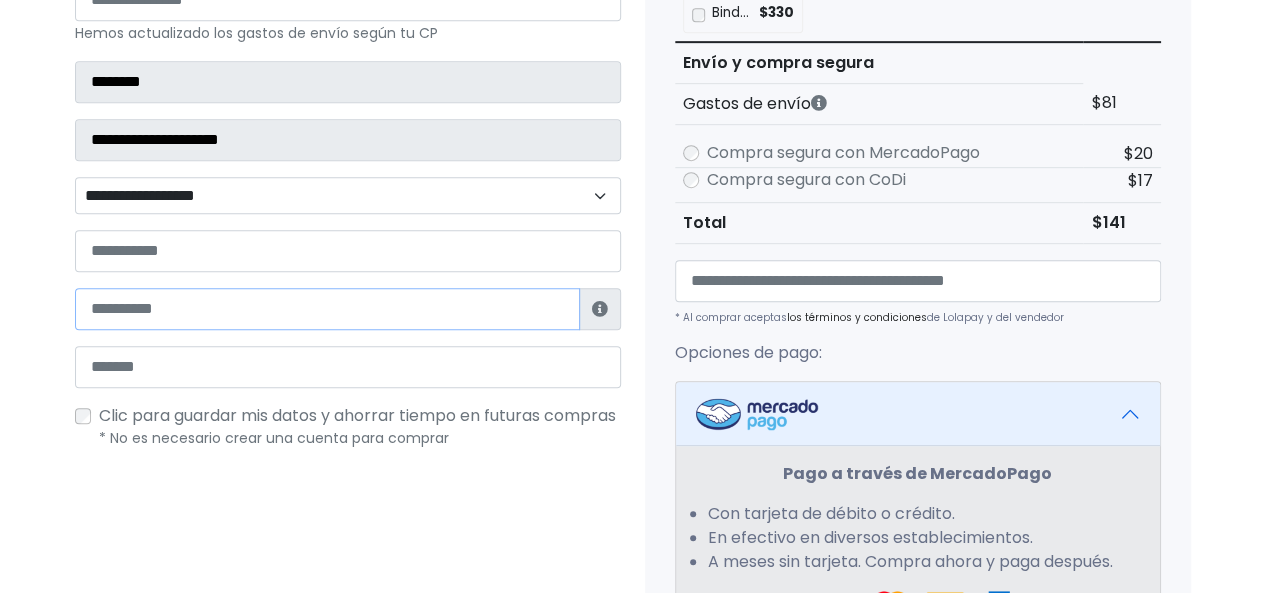 click at bounding box center [327, 309] 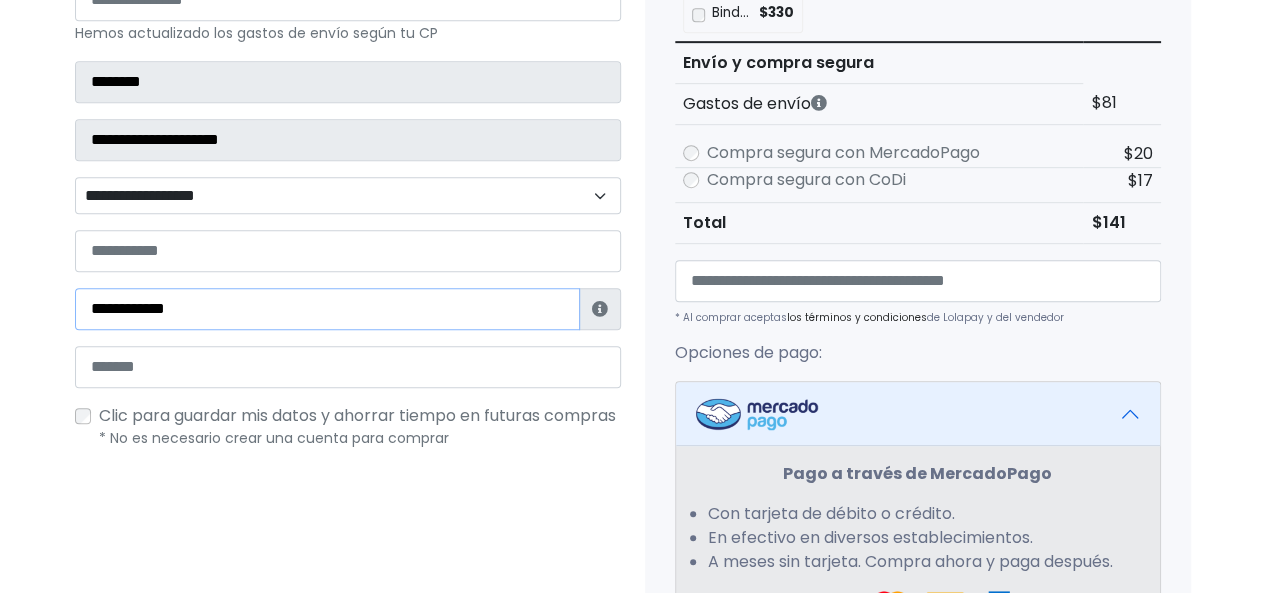 type on "**********" 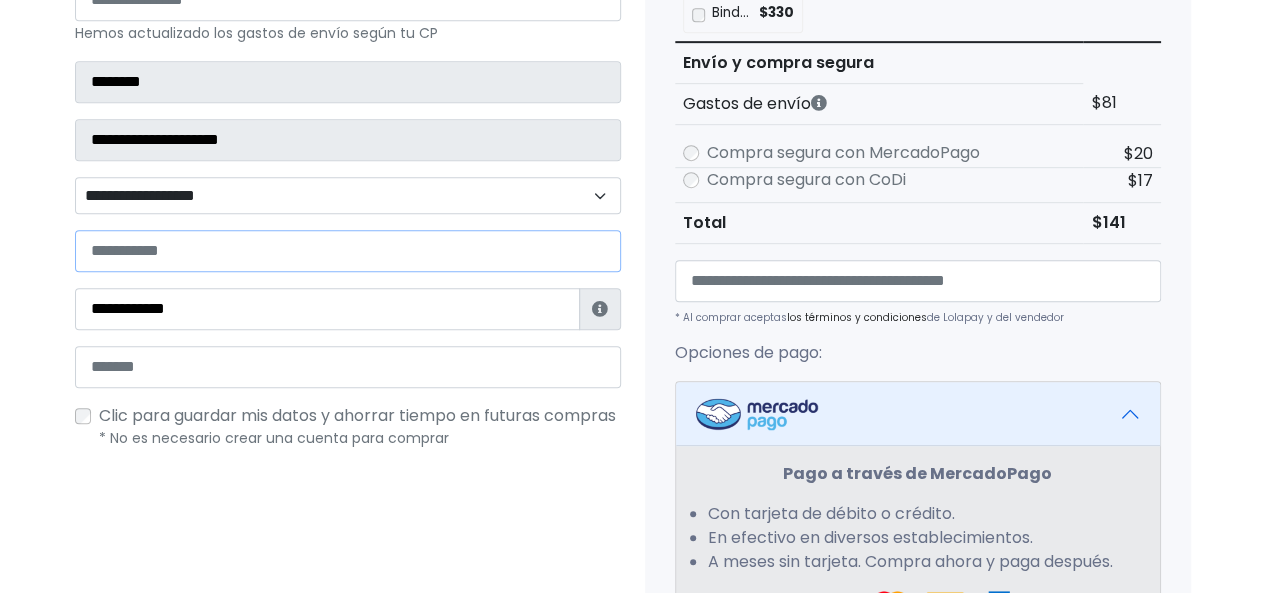 click at bounding box center (348, 251) 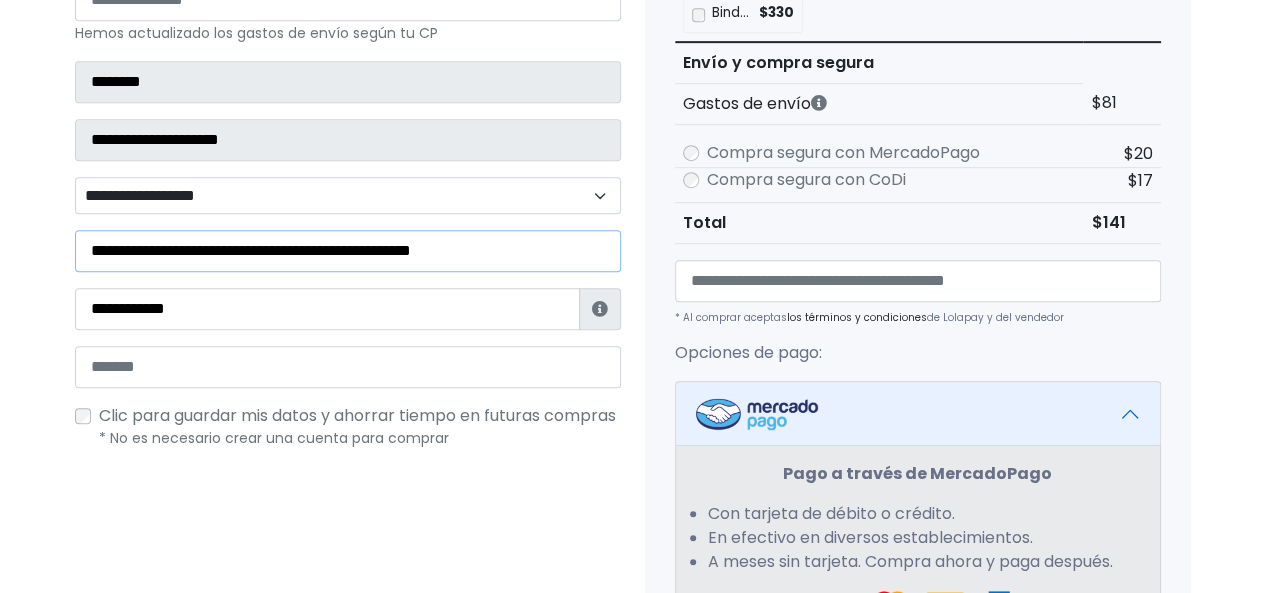 type on "**********" 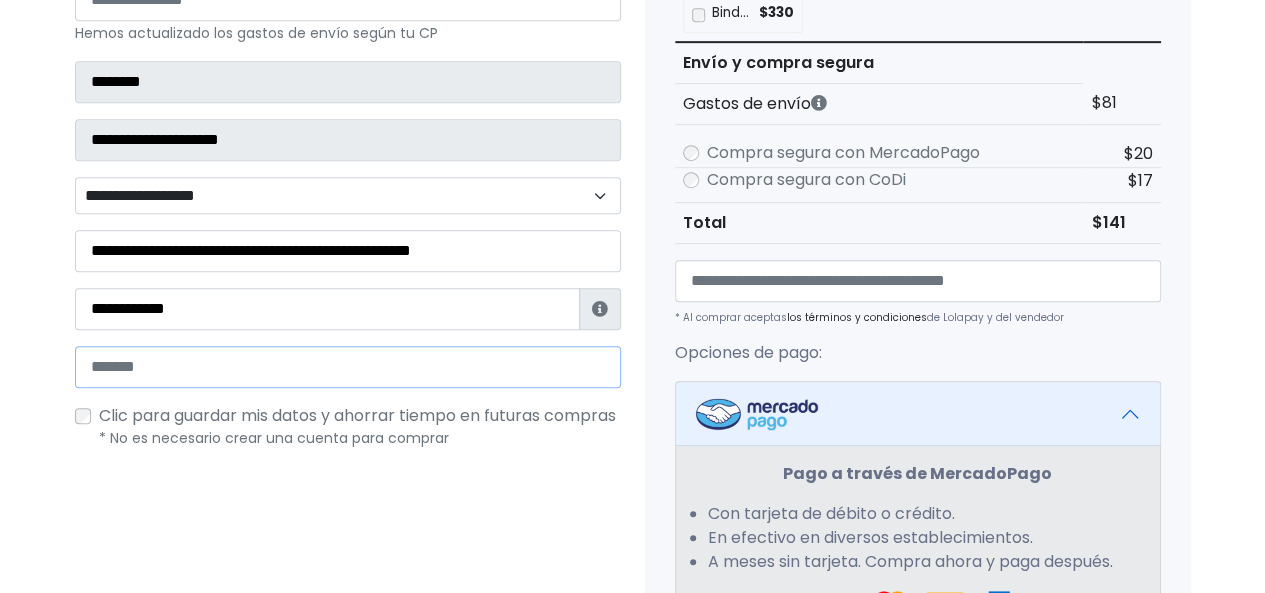 click at bounding box center [348, 367] 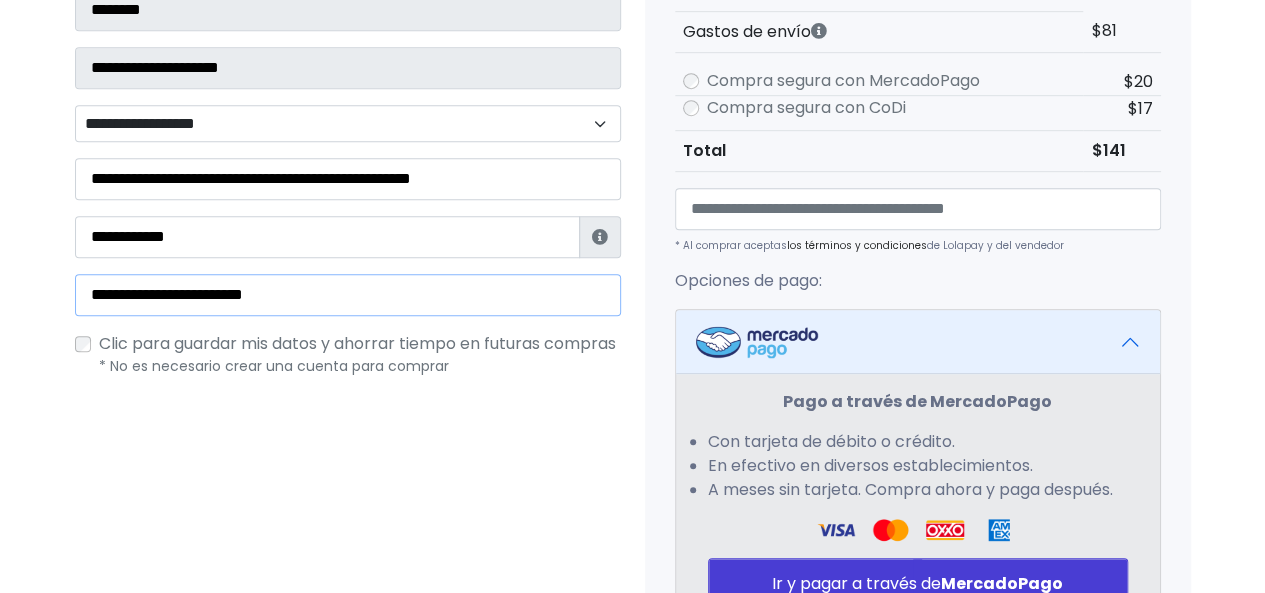 scroll, scrollTop: 700, scrollLeft: 0, axis: vertical 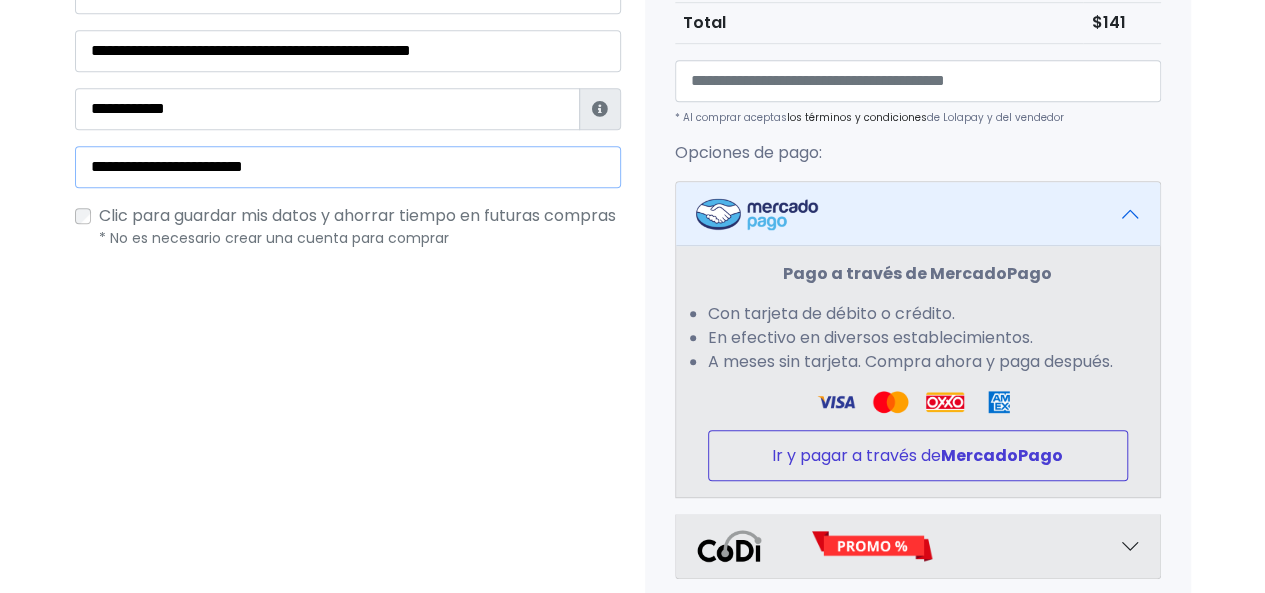 type on "**********" 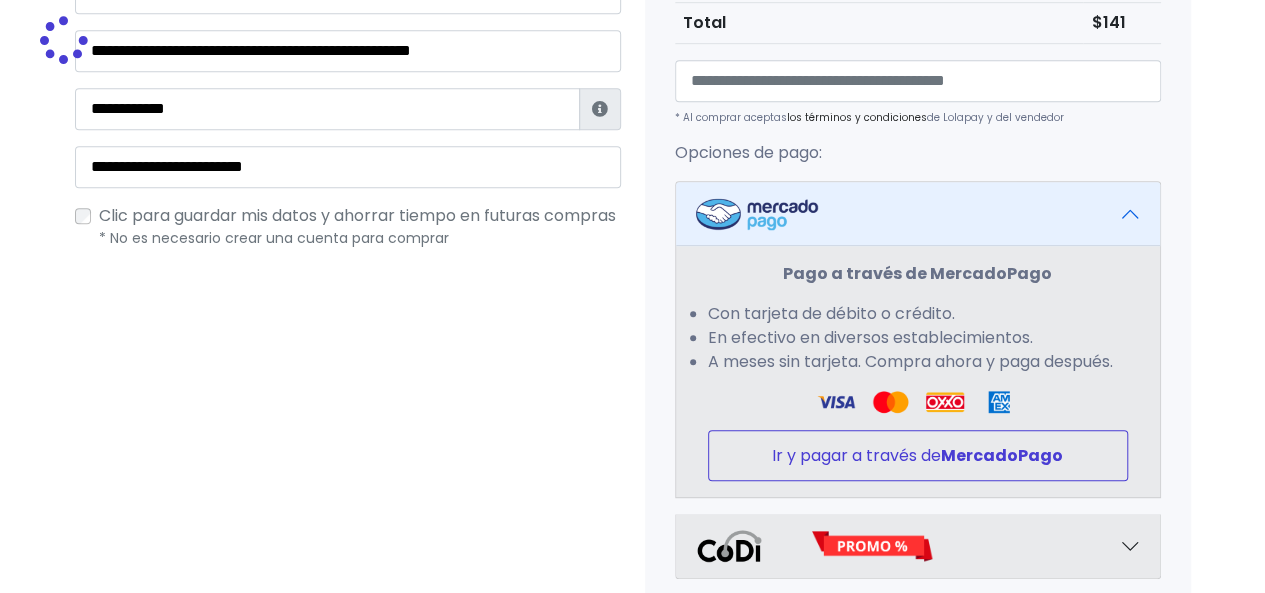 click on "Ir y pagar a través de  MercadoPago" at bounding box center [918, 455] 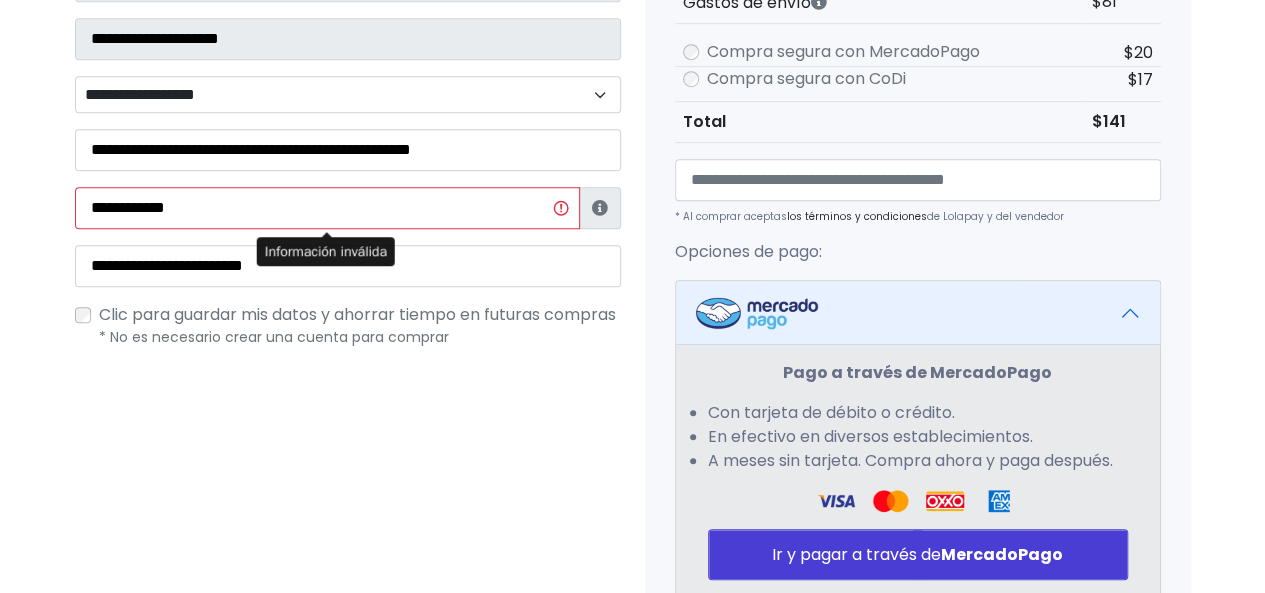 scroll, scrollTop: 584, scrollLeft: 0, axis: vertical 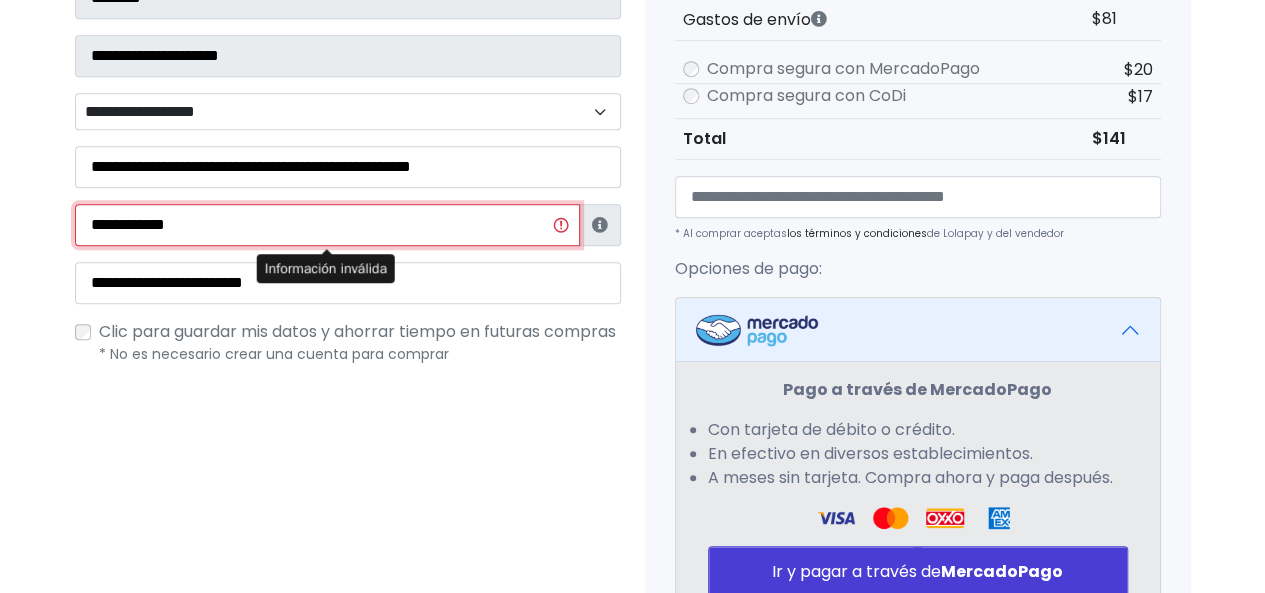 click on "**********" at bounding box center (327, 225) 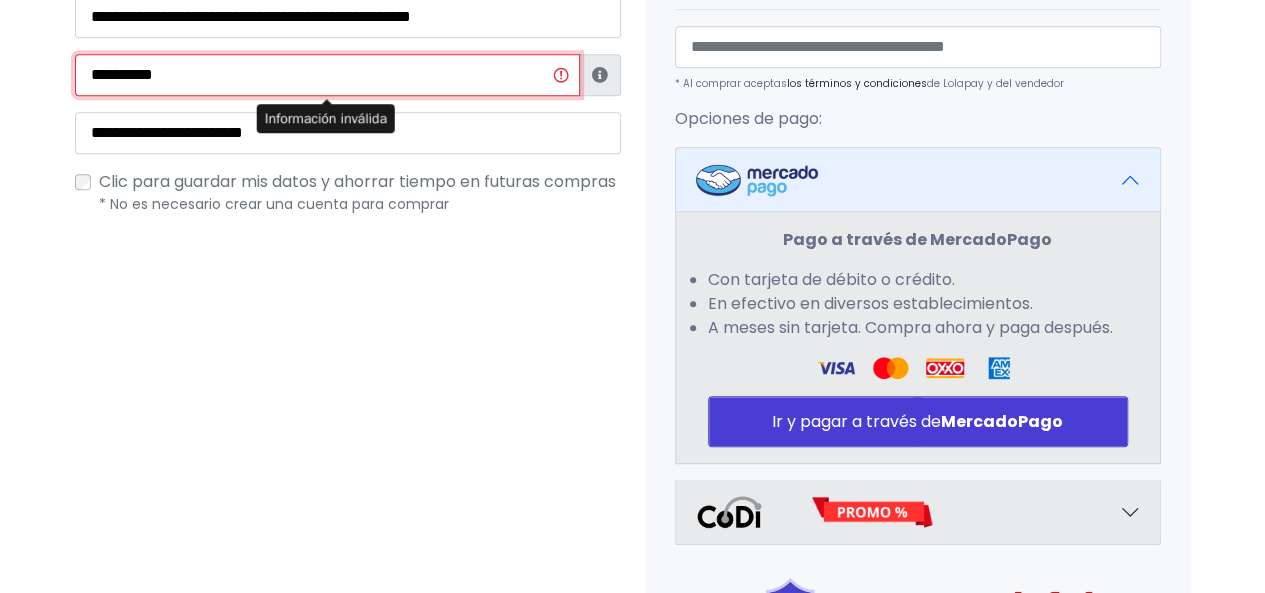 scroll, scrollTop: 963, scrollLeft: 0, axis: vertical 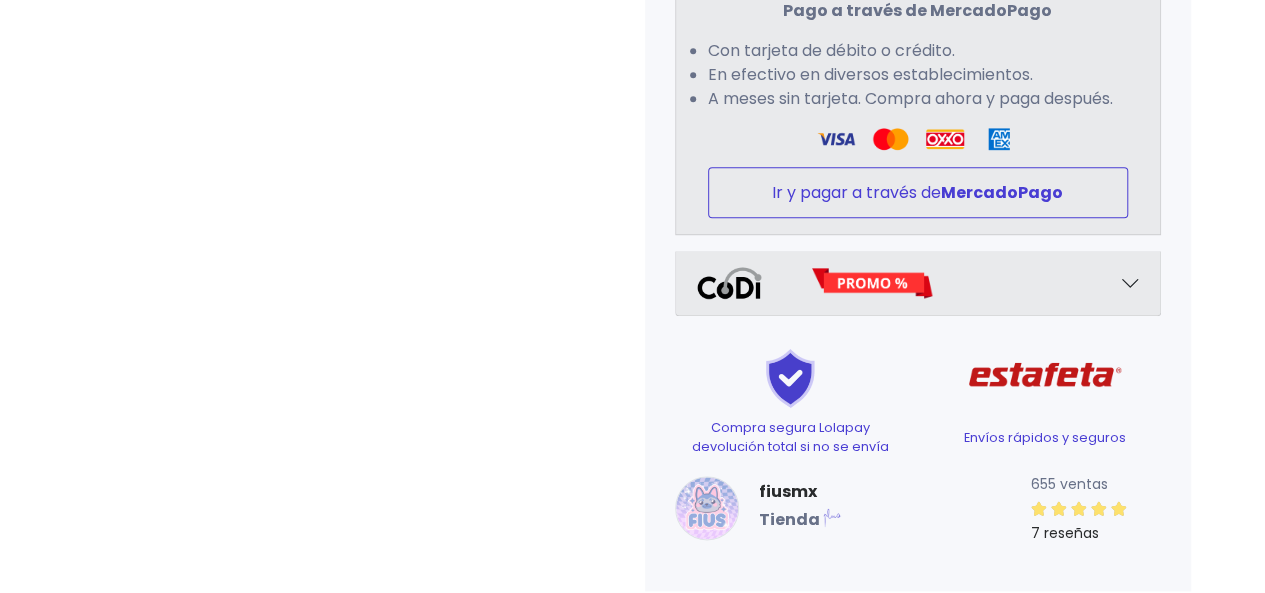 type on "**********" 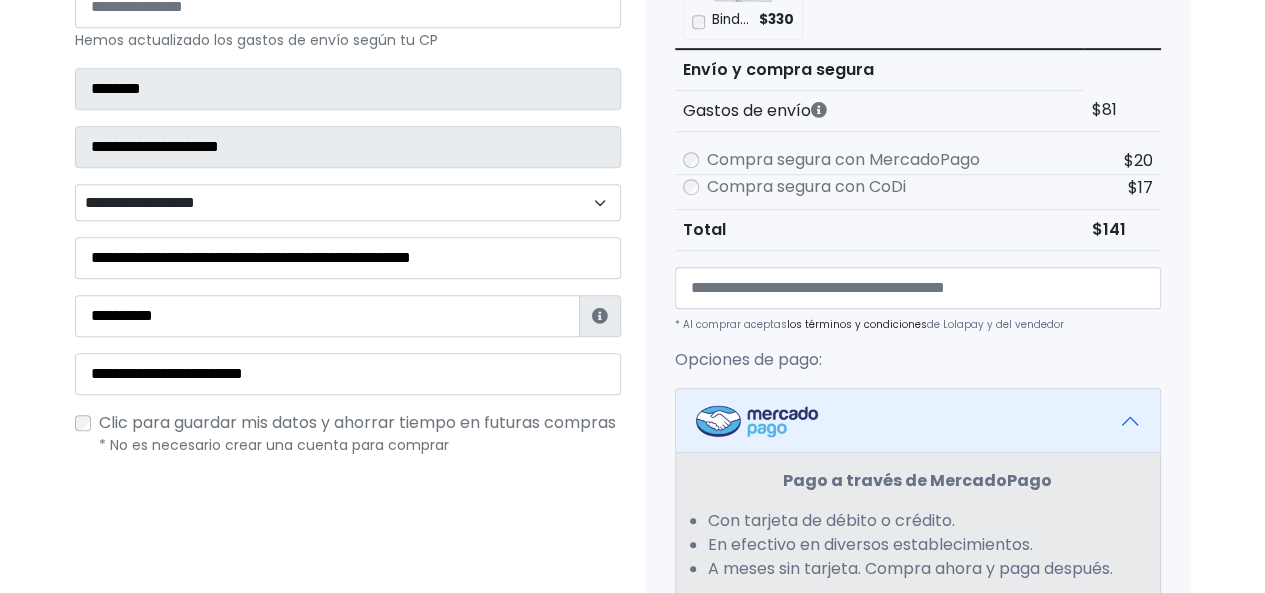 scroll, scrollTop: 463, scrollLeft: 0, axis: vertical 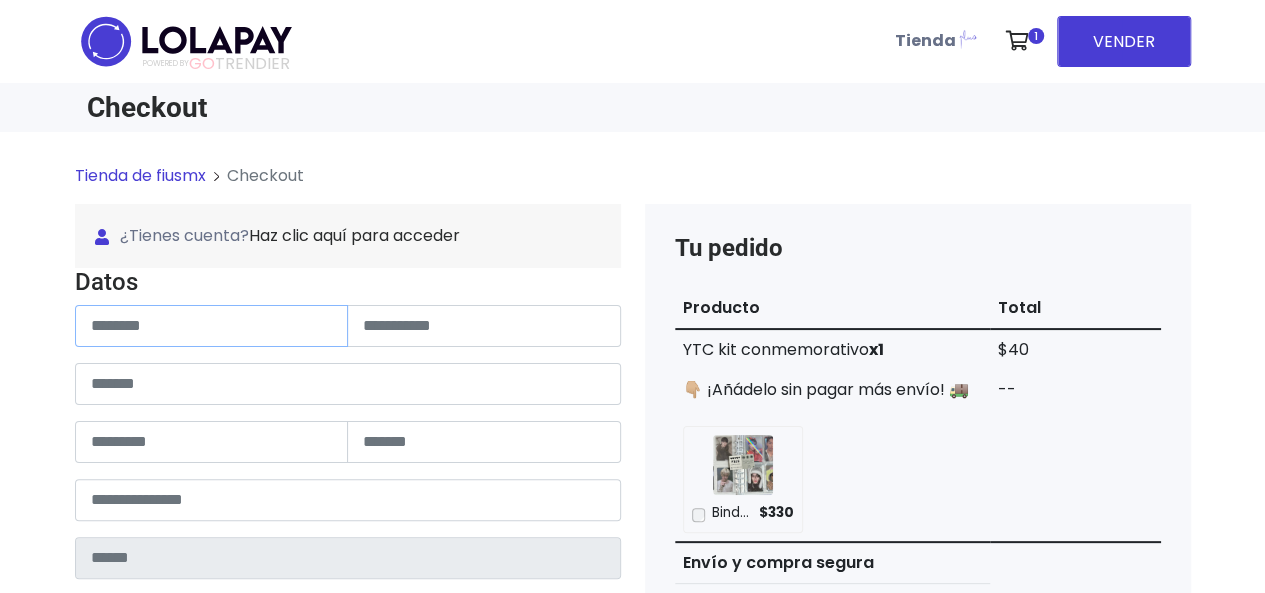 click at bounding box center (212, 326) 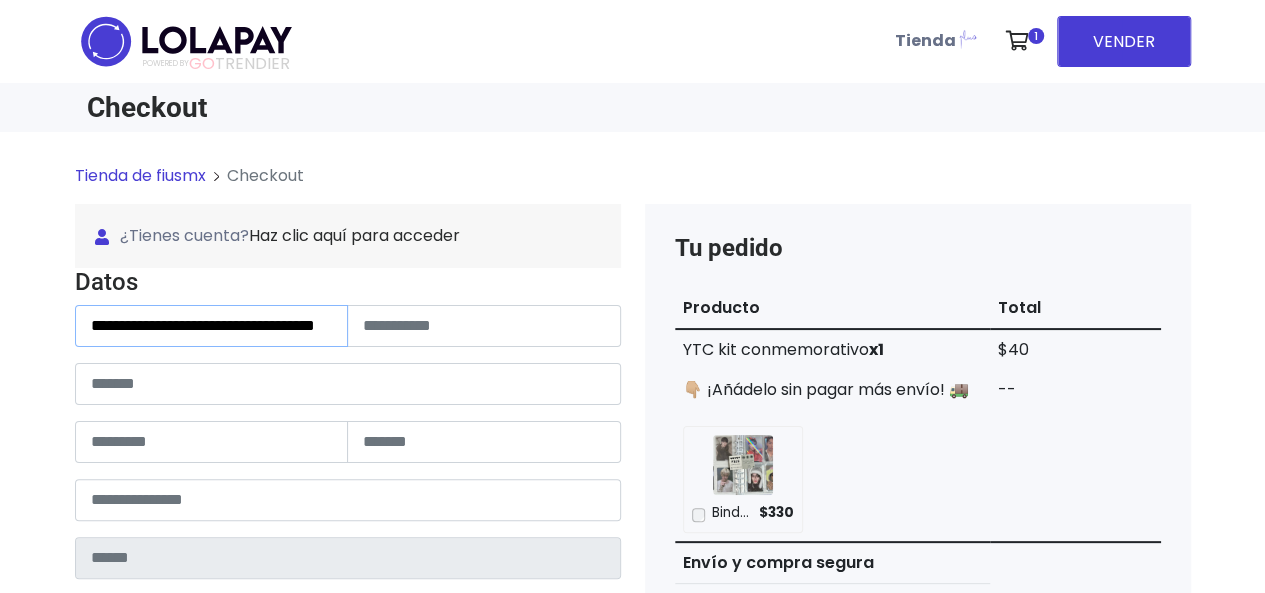 scroll, scrollTop: 0, scrollLeft: 62, axis: horizontal 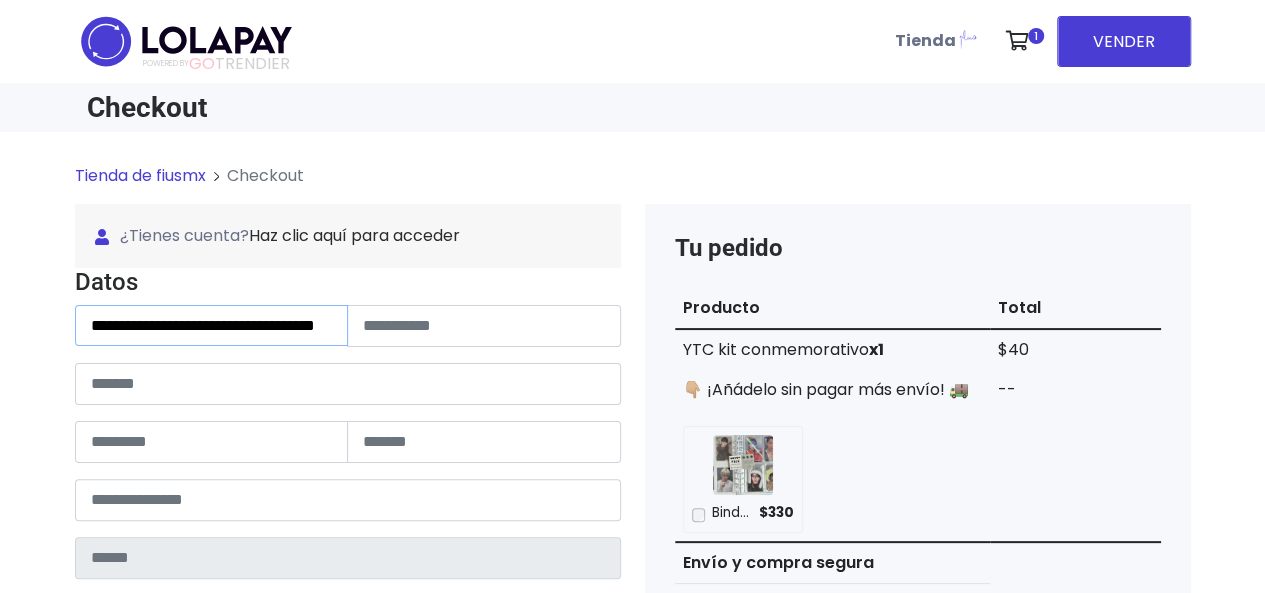 drag, startPoint x: 336, startPoint y: 323, endPoint x: 244, endPoint y: 329, distance: 92.19544 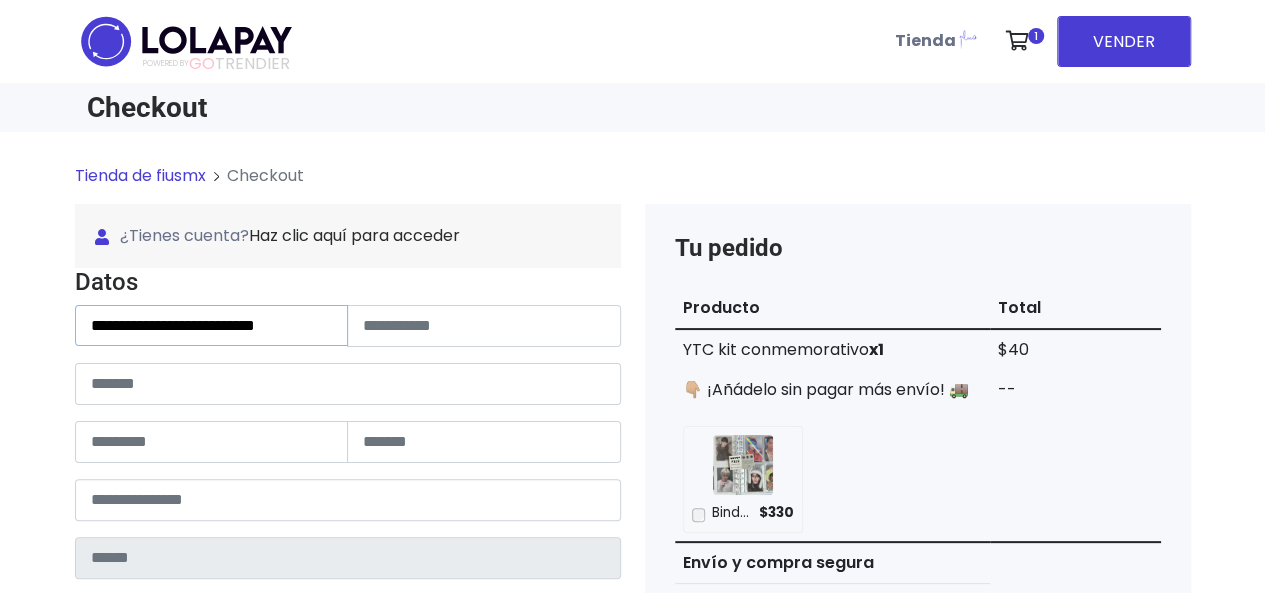 scroll, scrollTop: 0, scrollLeft: 0, axis: both 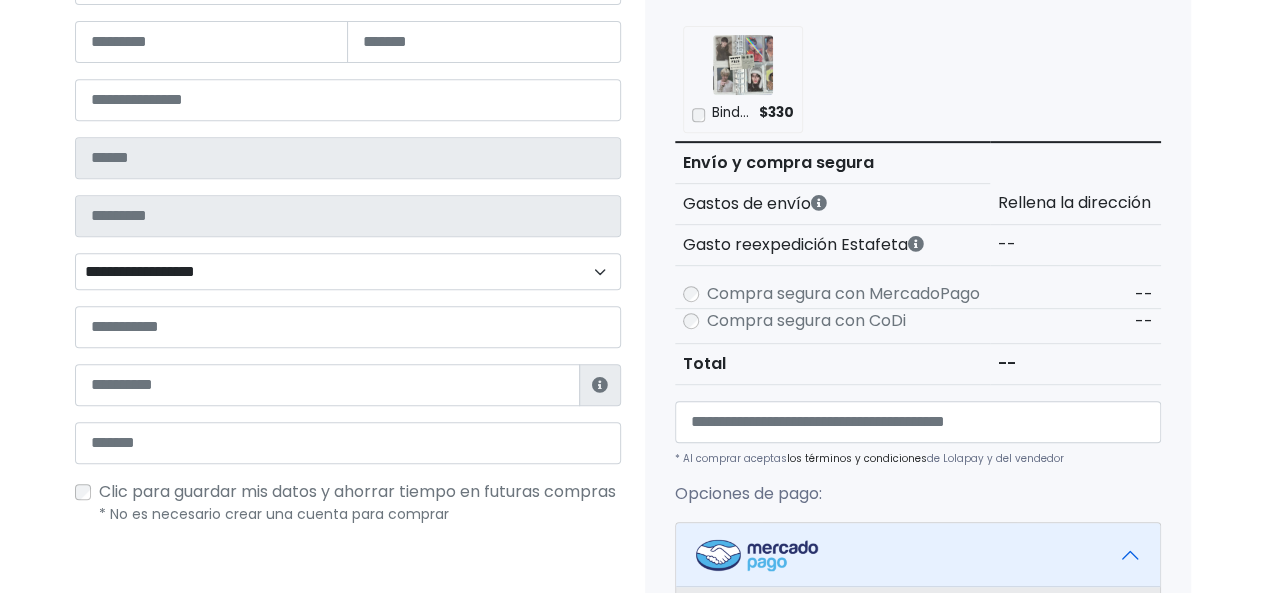 type on "**********" 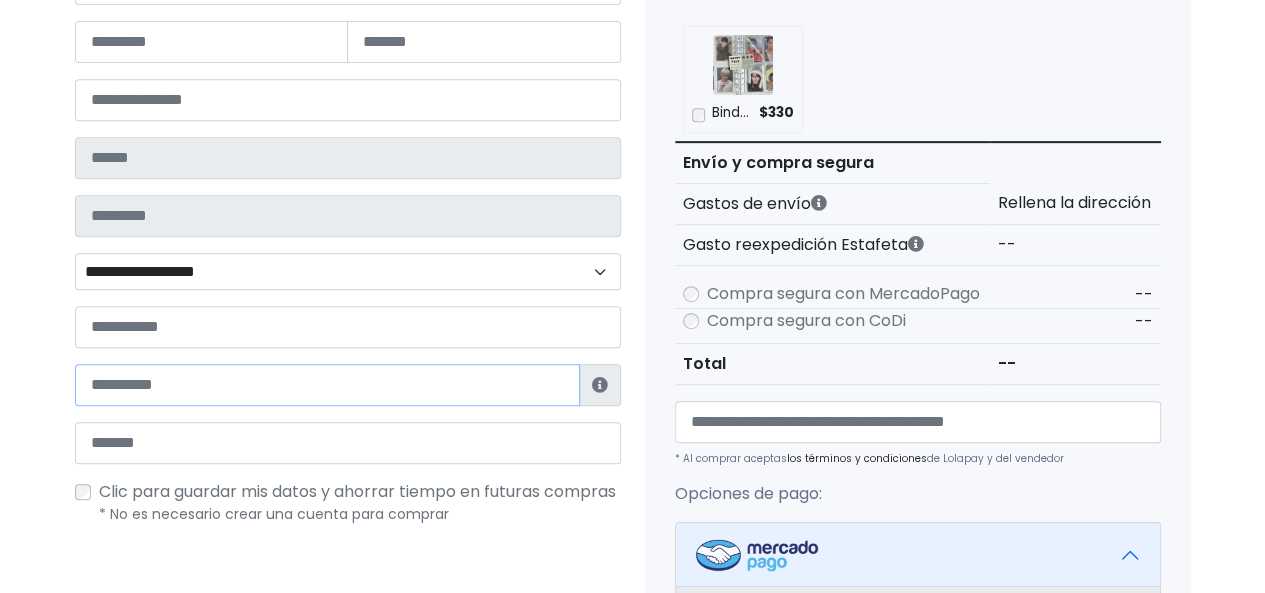 click at bounding box center (327, 385) 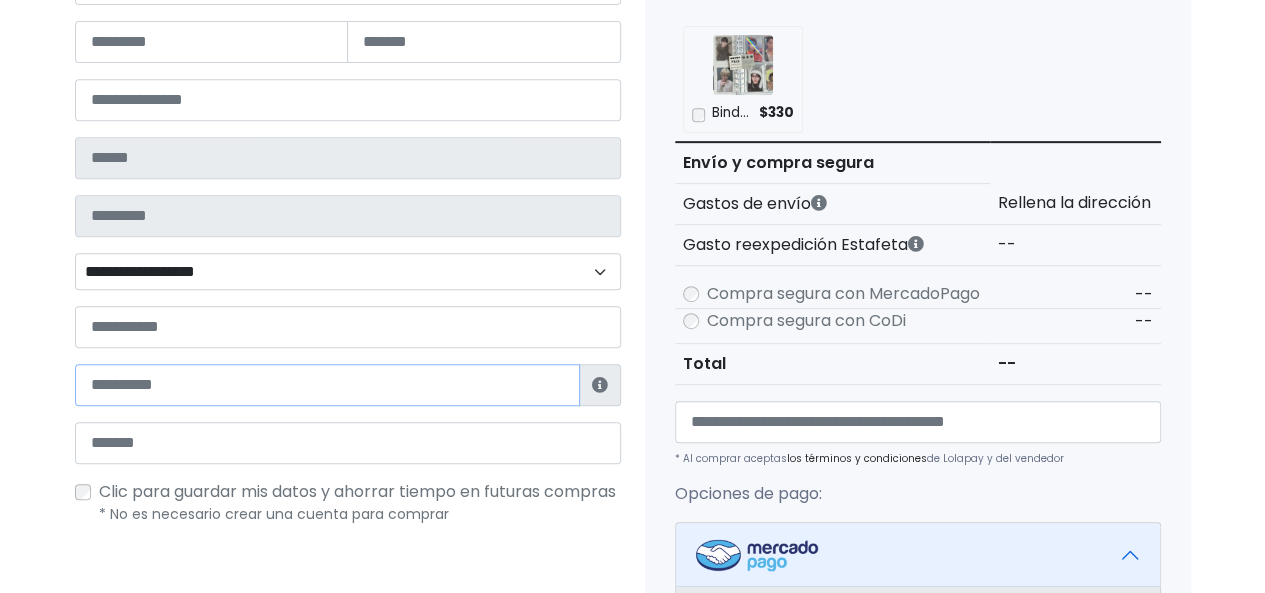 paste on "**********" 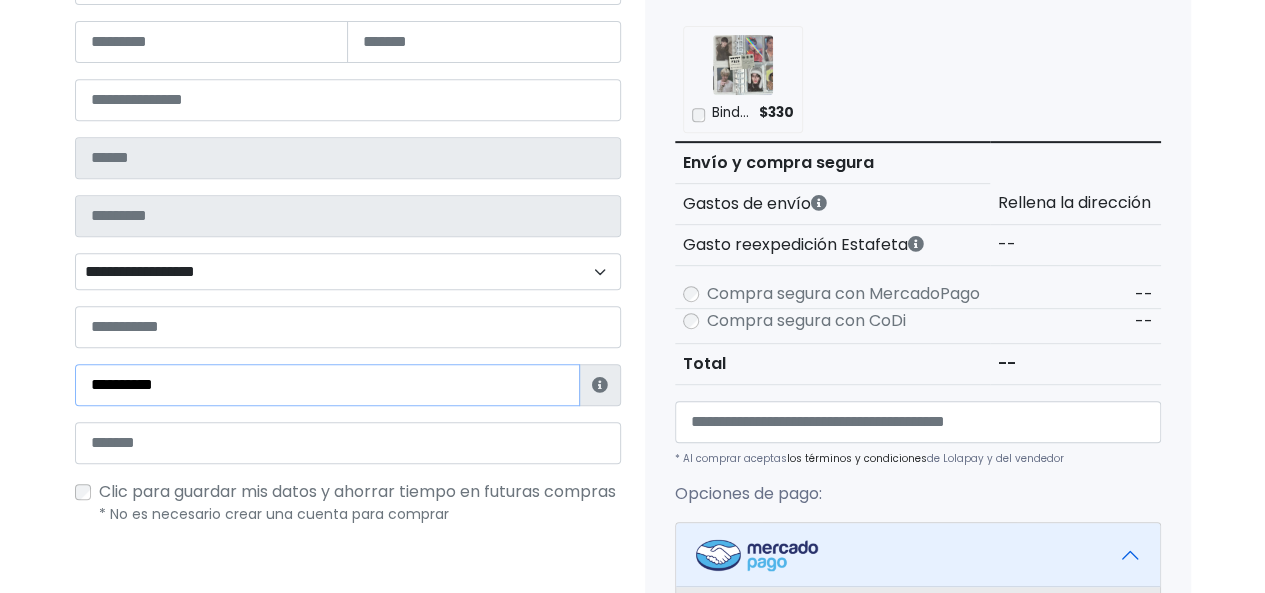 type on "**********" 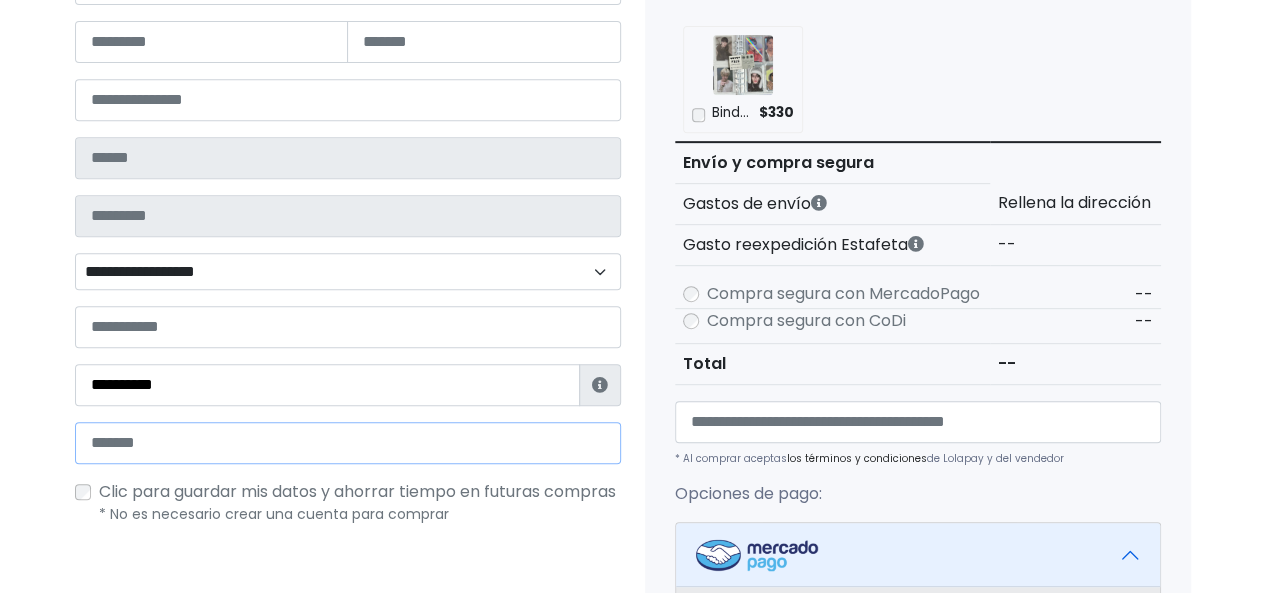 click at bounding box center (348, 443) 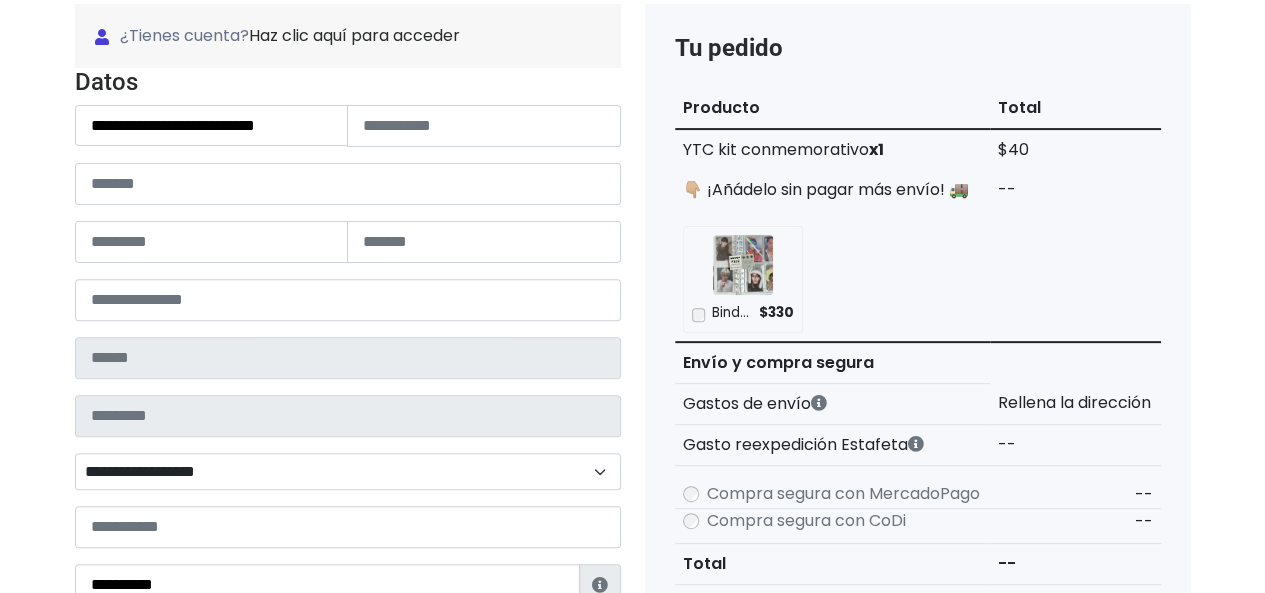 scroll, scrollTop: 100, scrollLeft: 0, axis: vertical 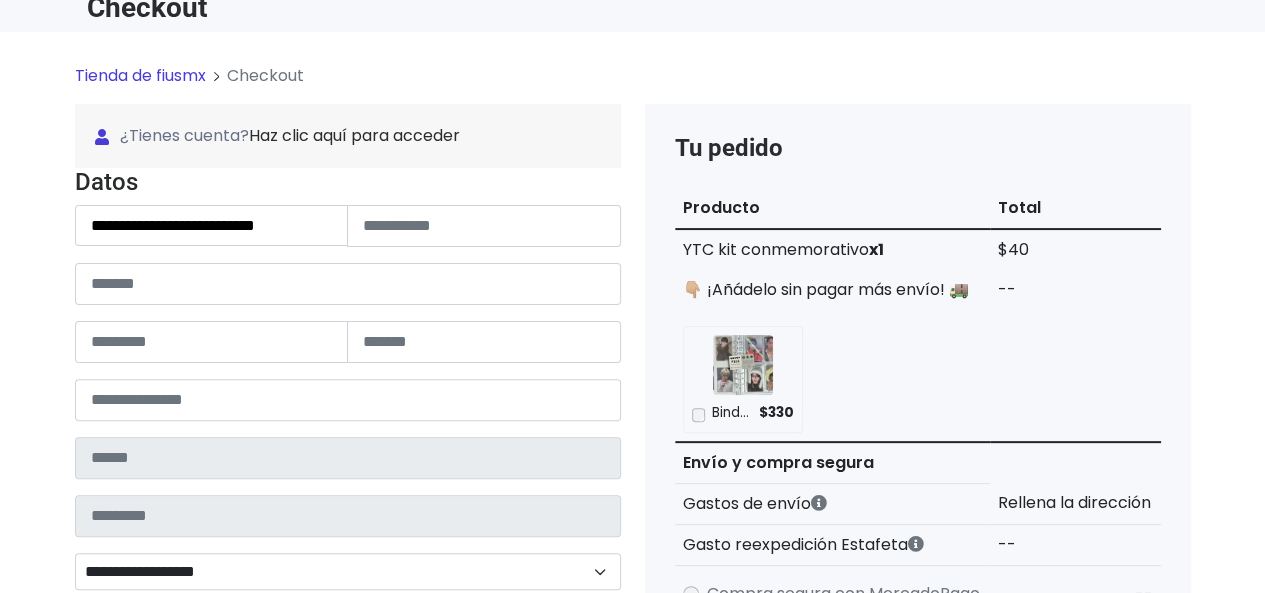 type on "**********" 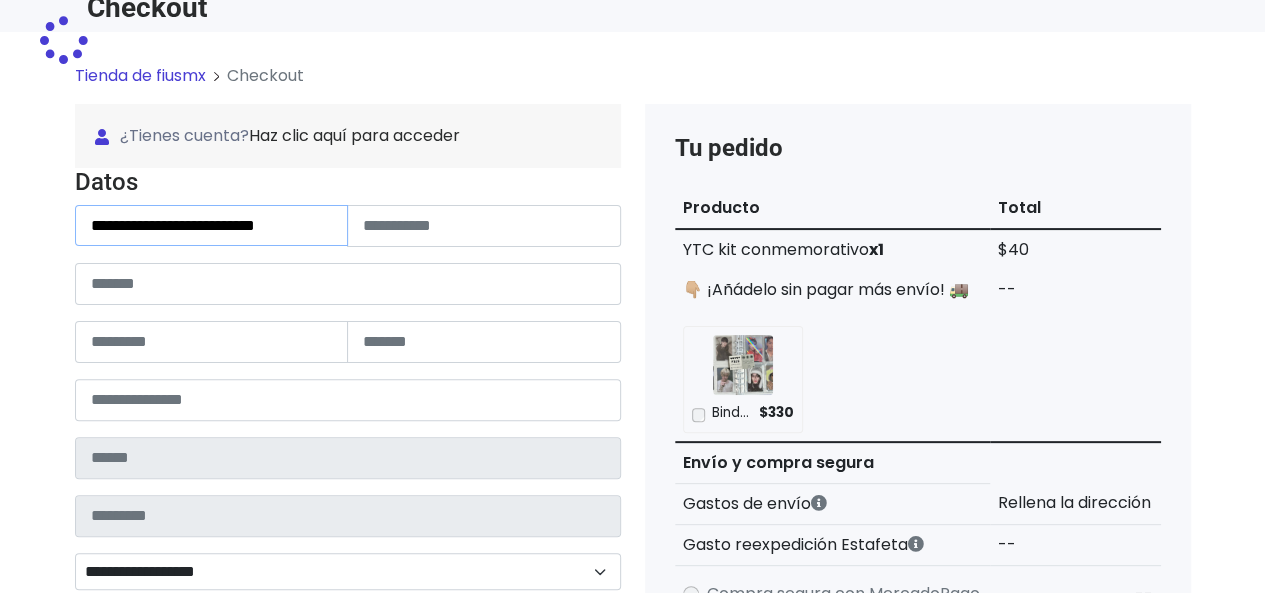 drag, startPoint x: 306, startPoint y: 225, endPoint x: 275, endPoint y: 230, distance: 31.400637 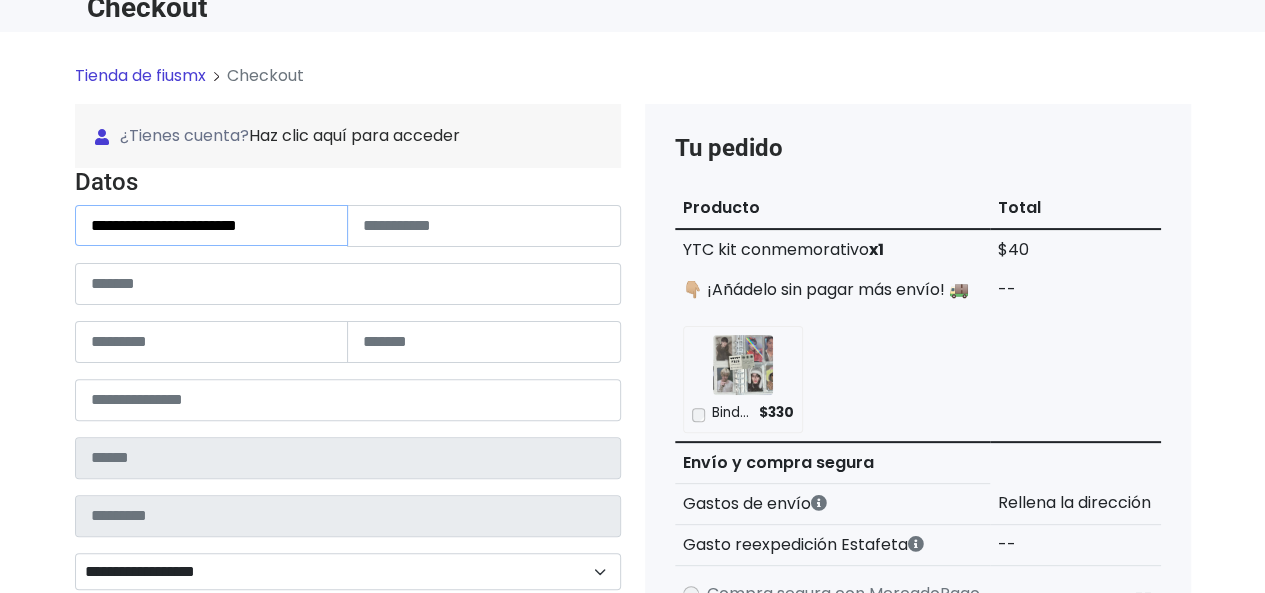 drag, startPoint x: 121, startPoint y: 225, endPoint x: 274, endPoint y: 224, distance: 153.00327 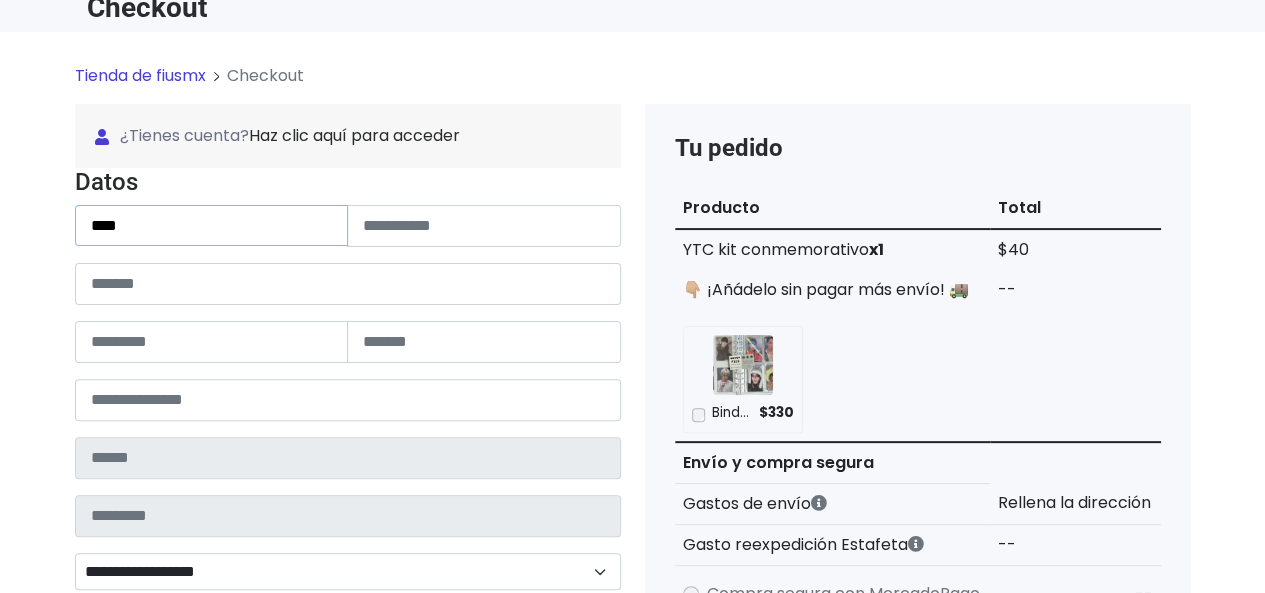 type on "***" 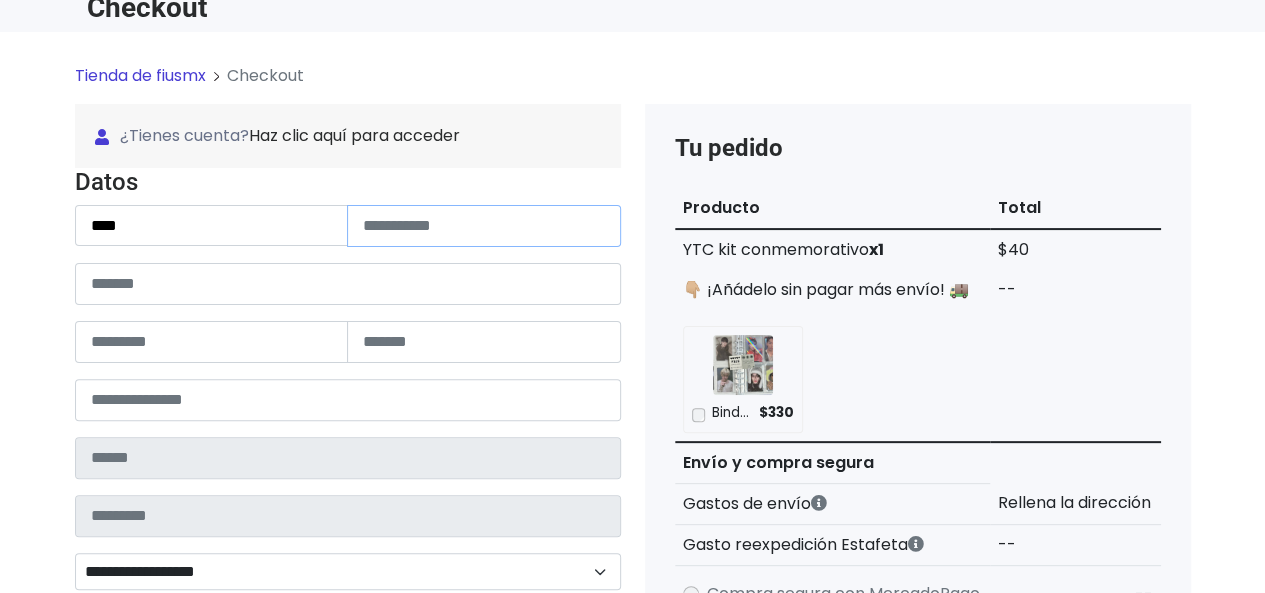 paste on "**********" 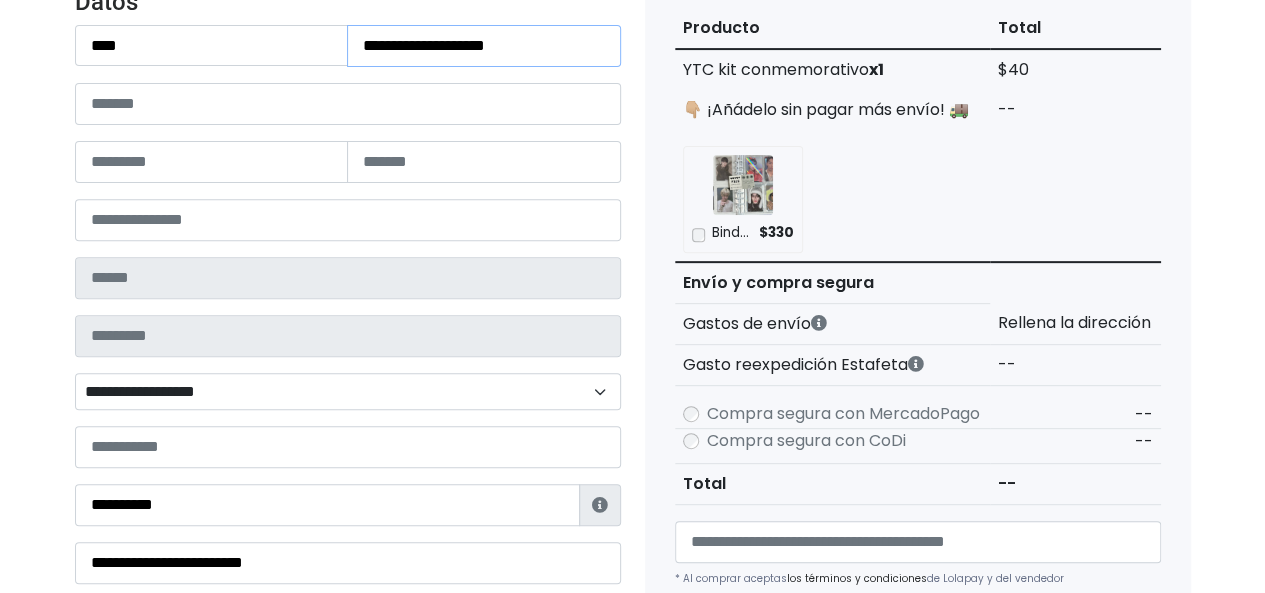 scroll, scrollTop: 300, scrollLeft: 0, axis: vertical 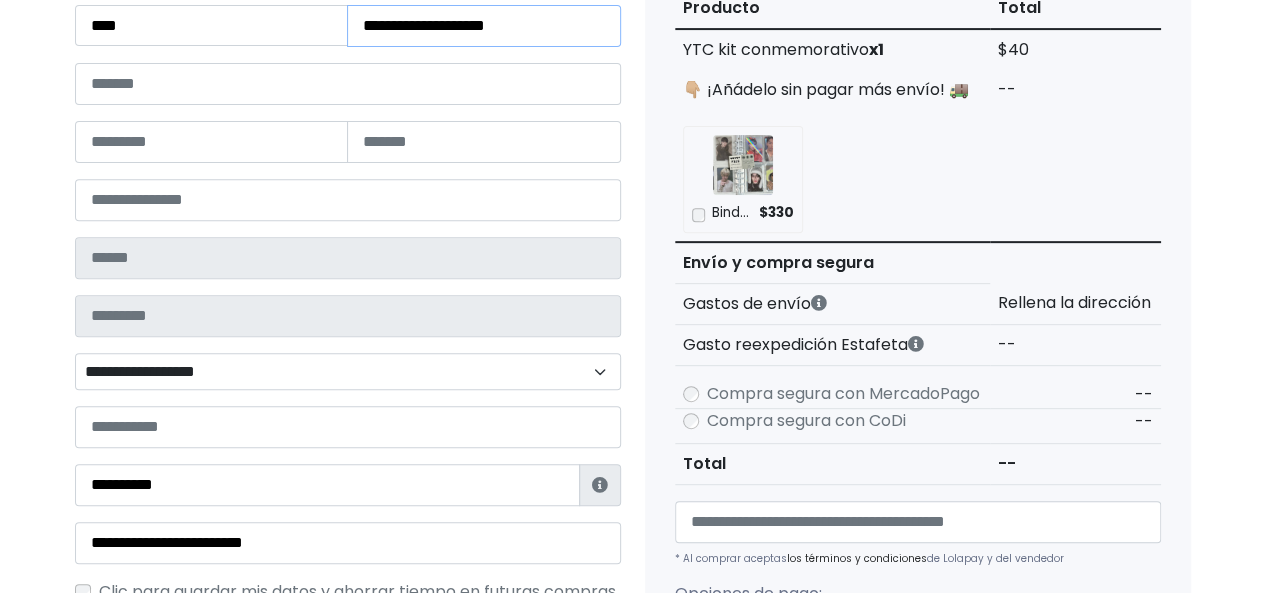 type on "**********" 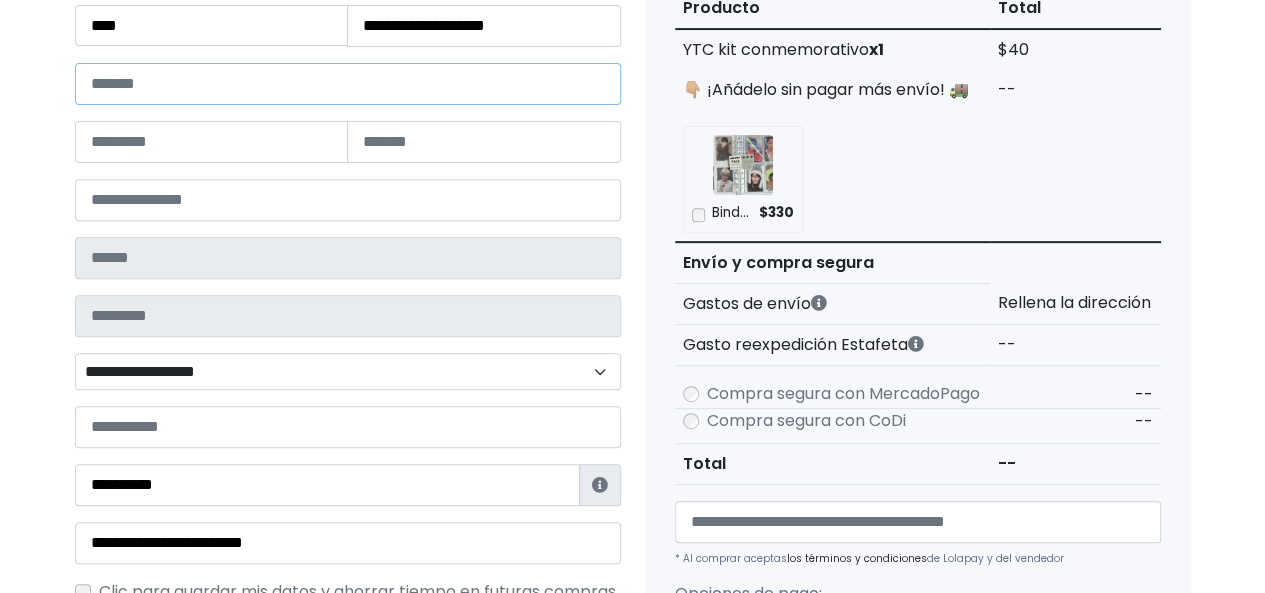 click at bounding box center (348, 84) 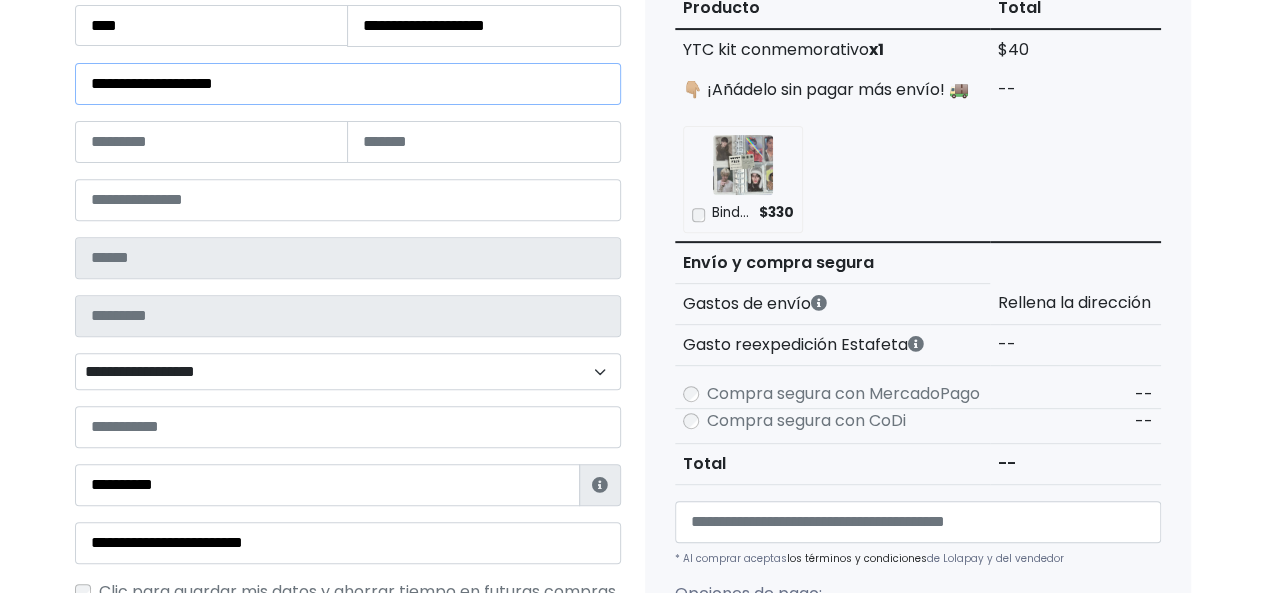 drag, startPoint x: 256, startPoint y: 77, endPoint x: 218, endPoint y: 82, distance: 38.327538 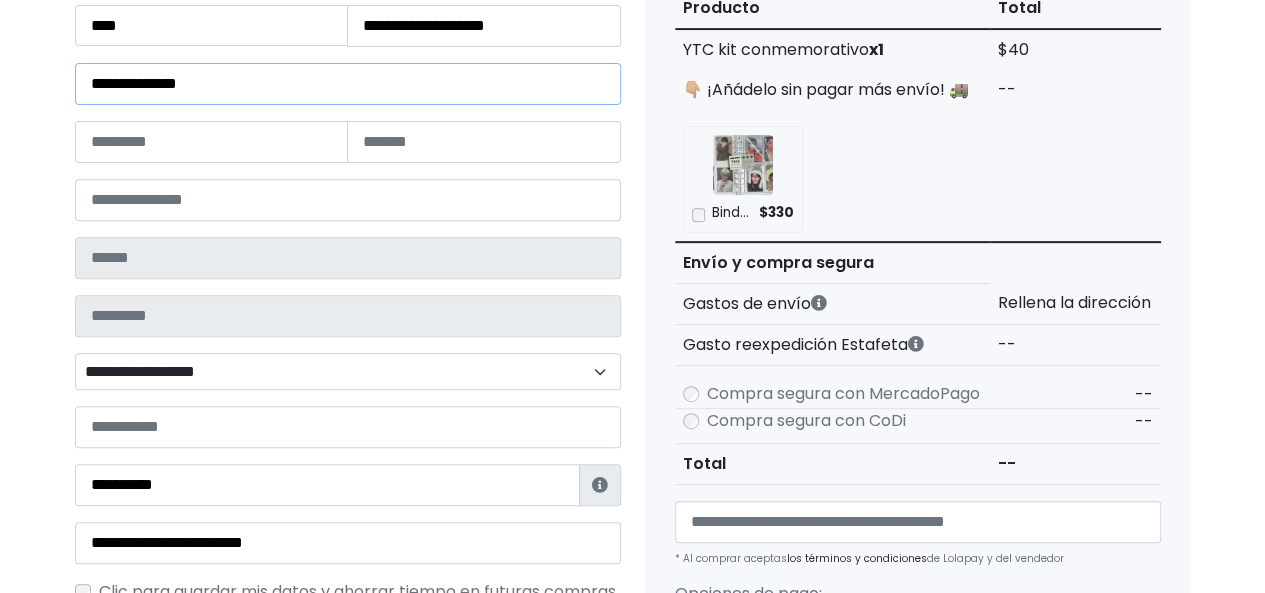 type on "**********" 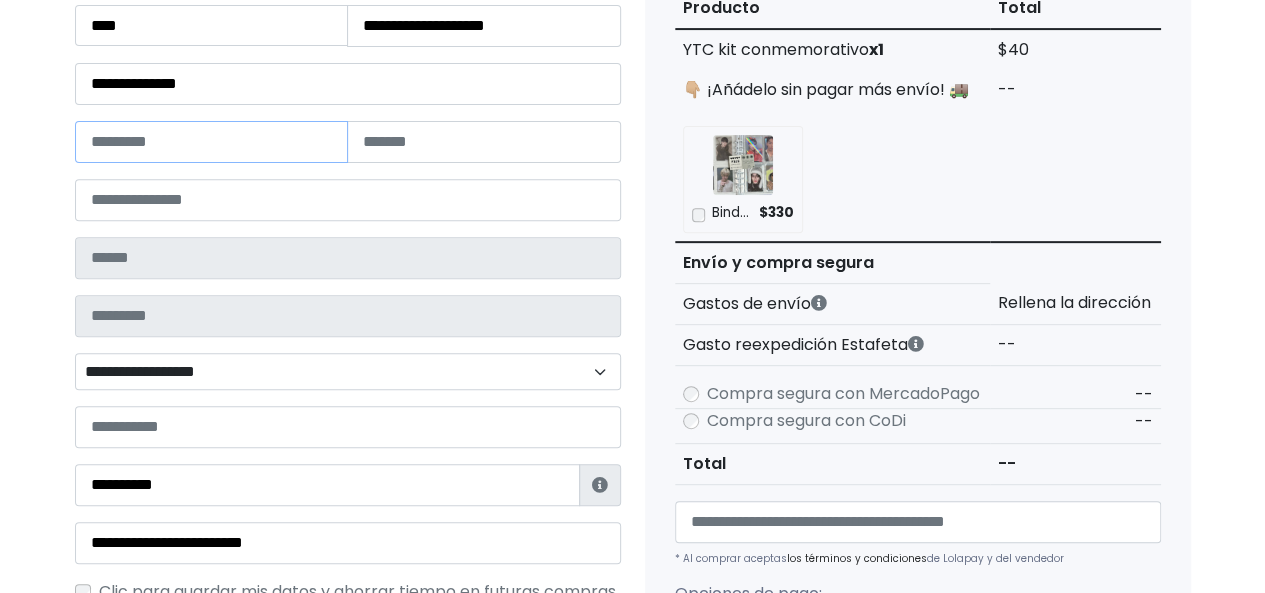 click at bounding box center (212, 142) 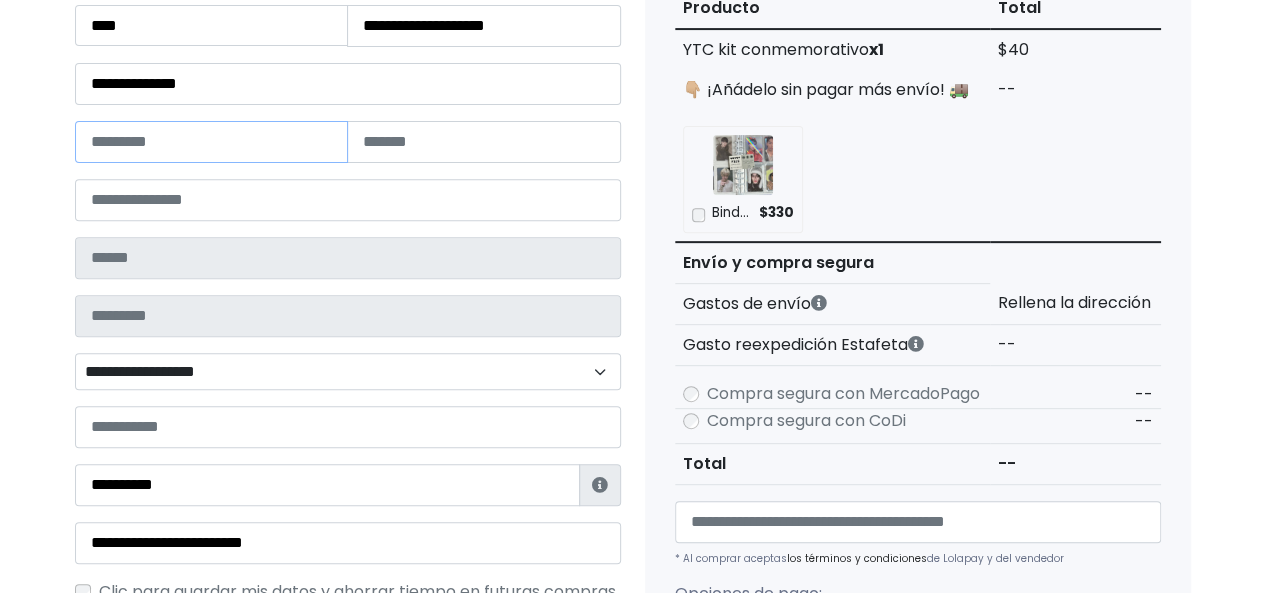 paste on "*****" 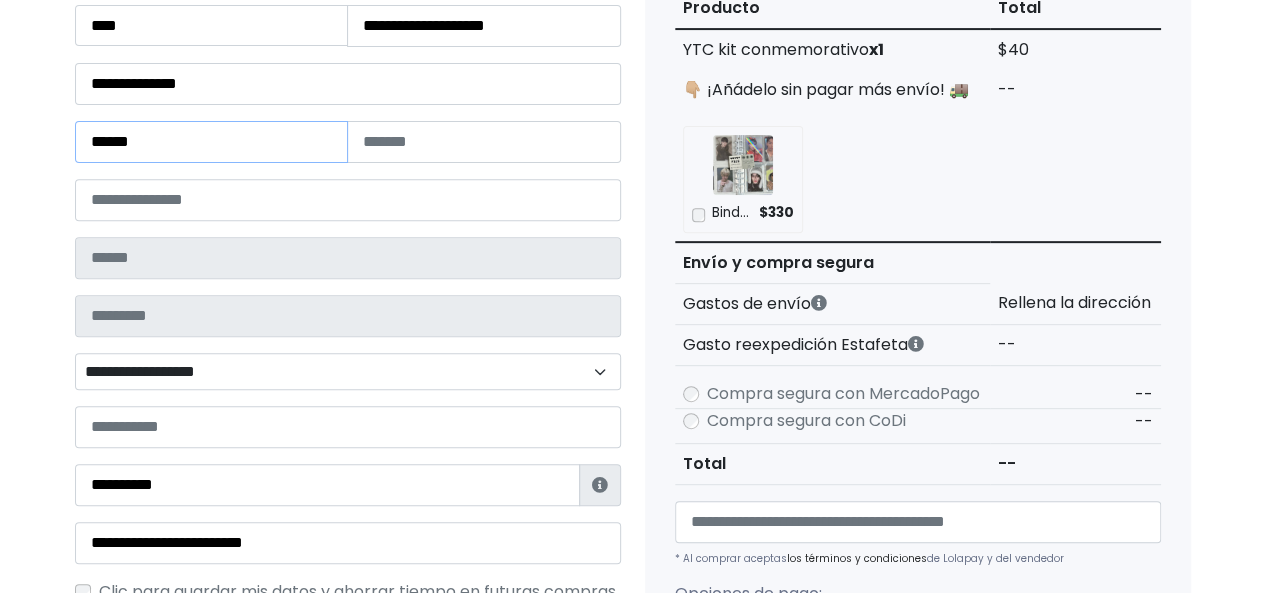 click on "*****" at bounding box center (212, 142) 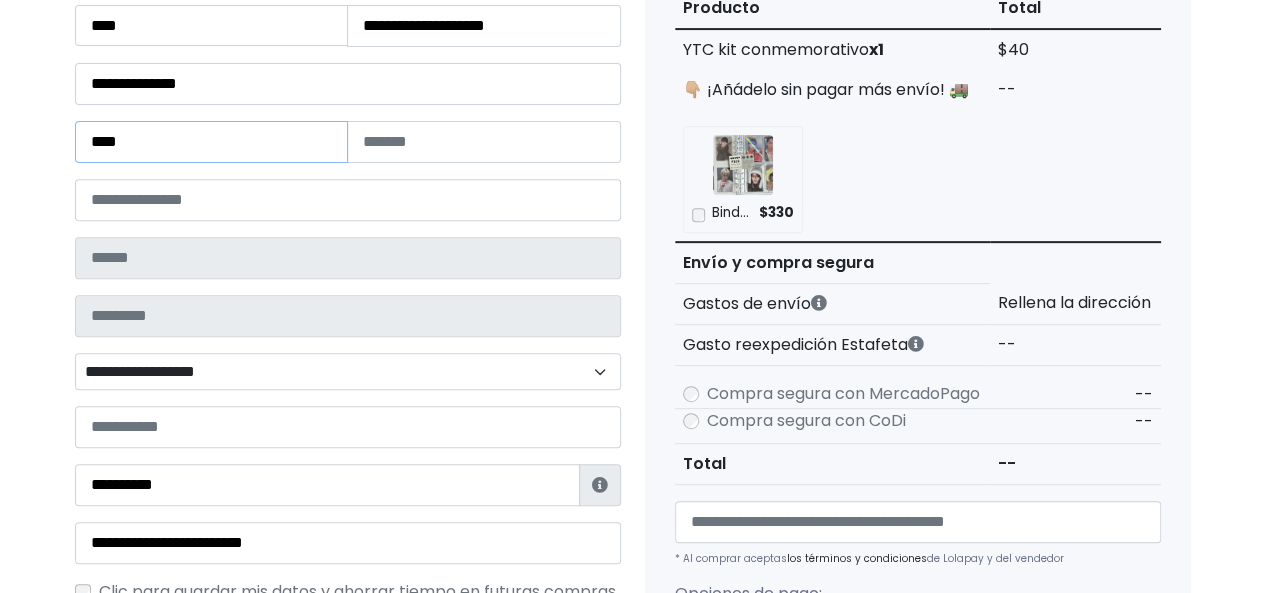 type on "***" 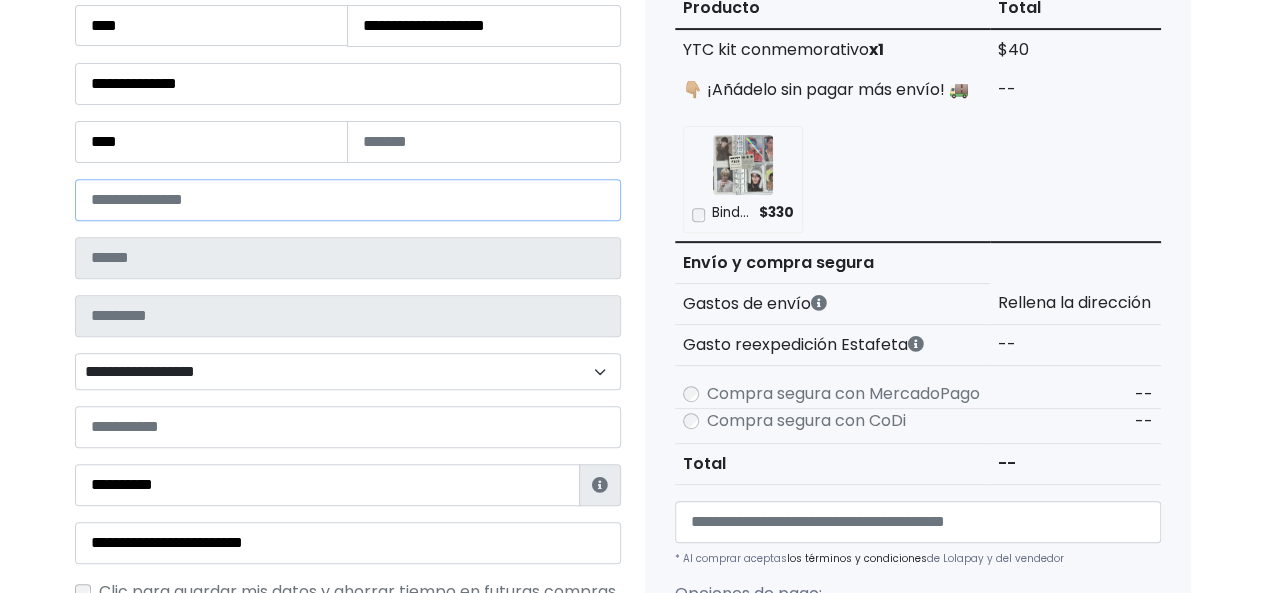 click at bounding box center (348, 200) 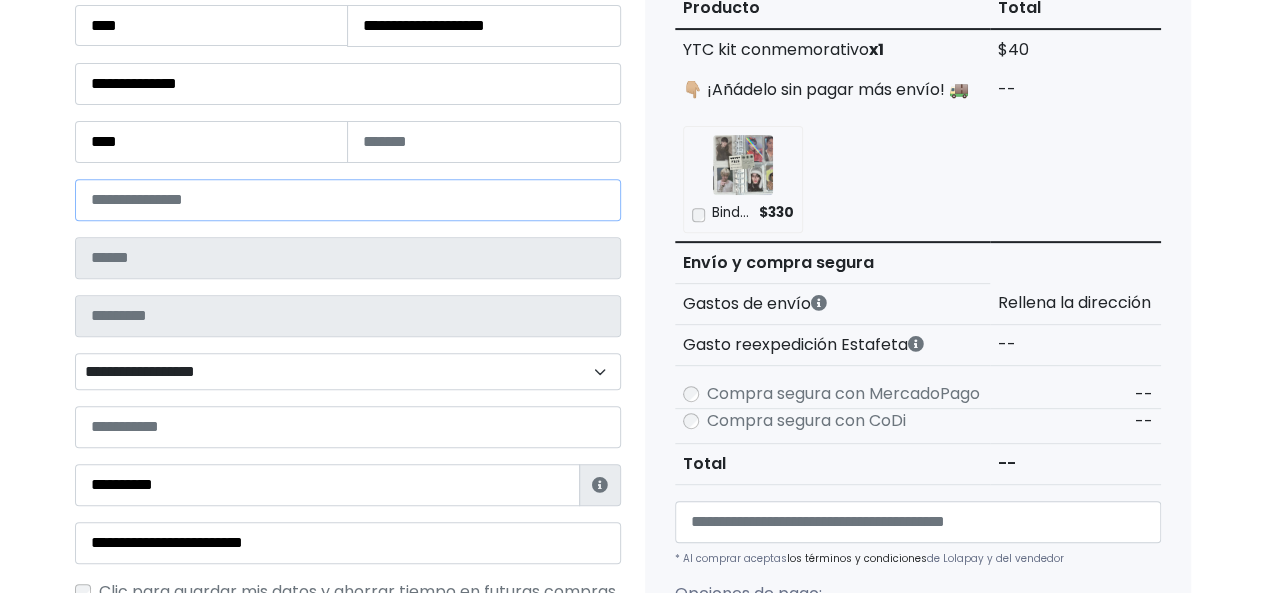 type on "*****" 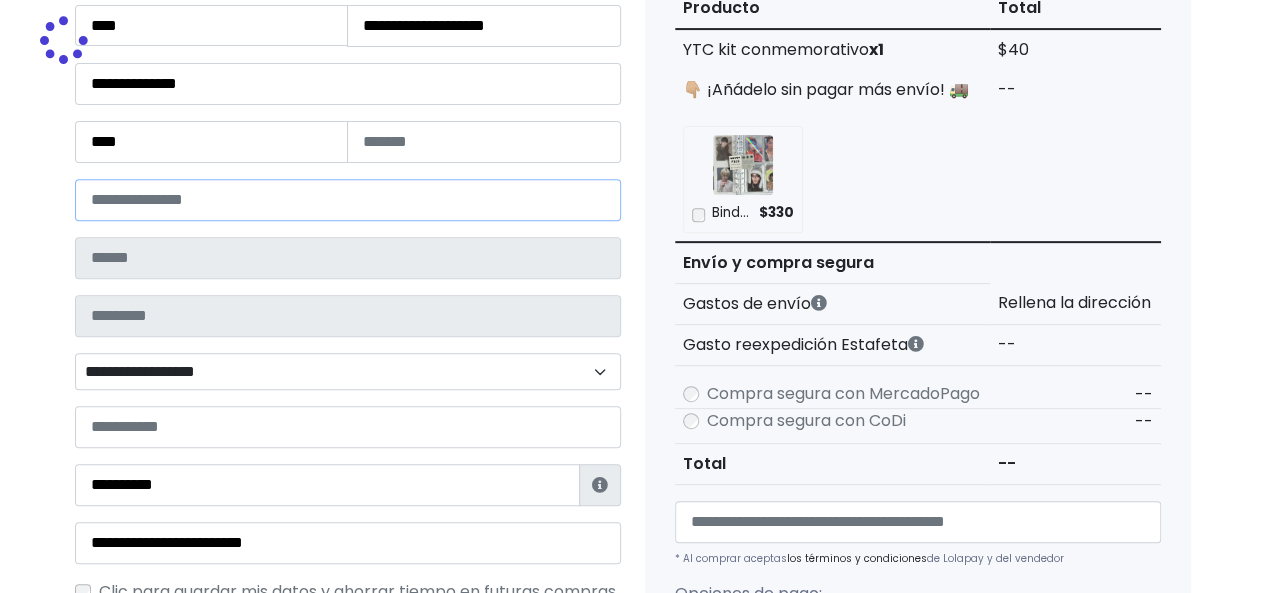 type on "**********" 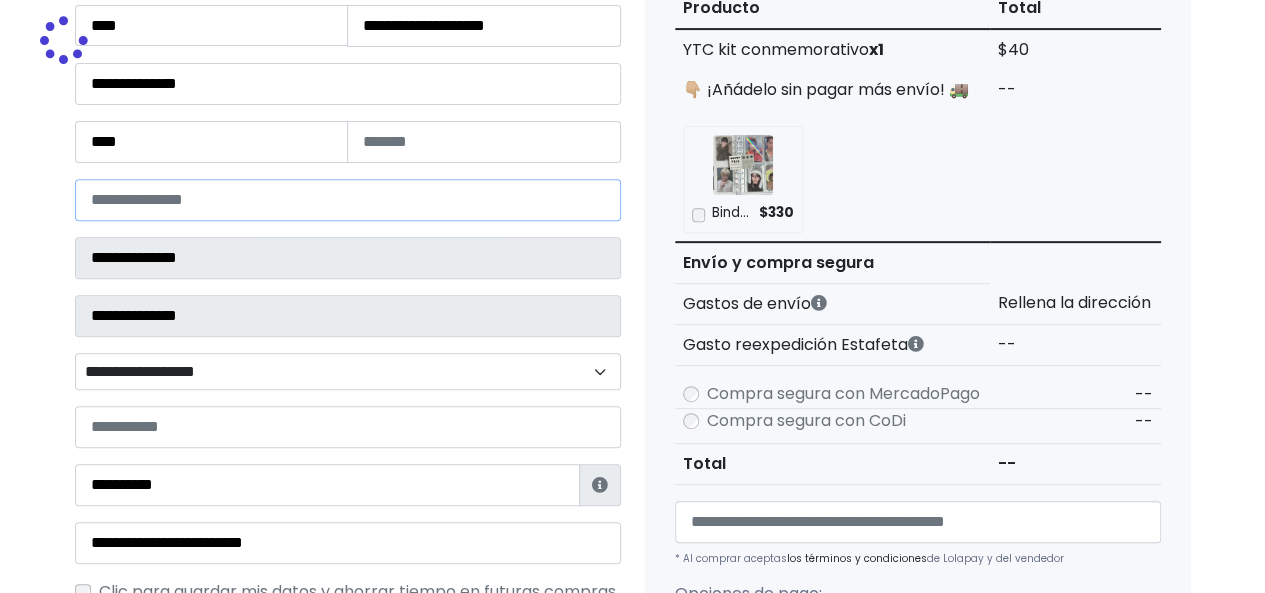 select 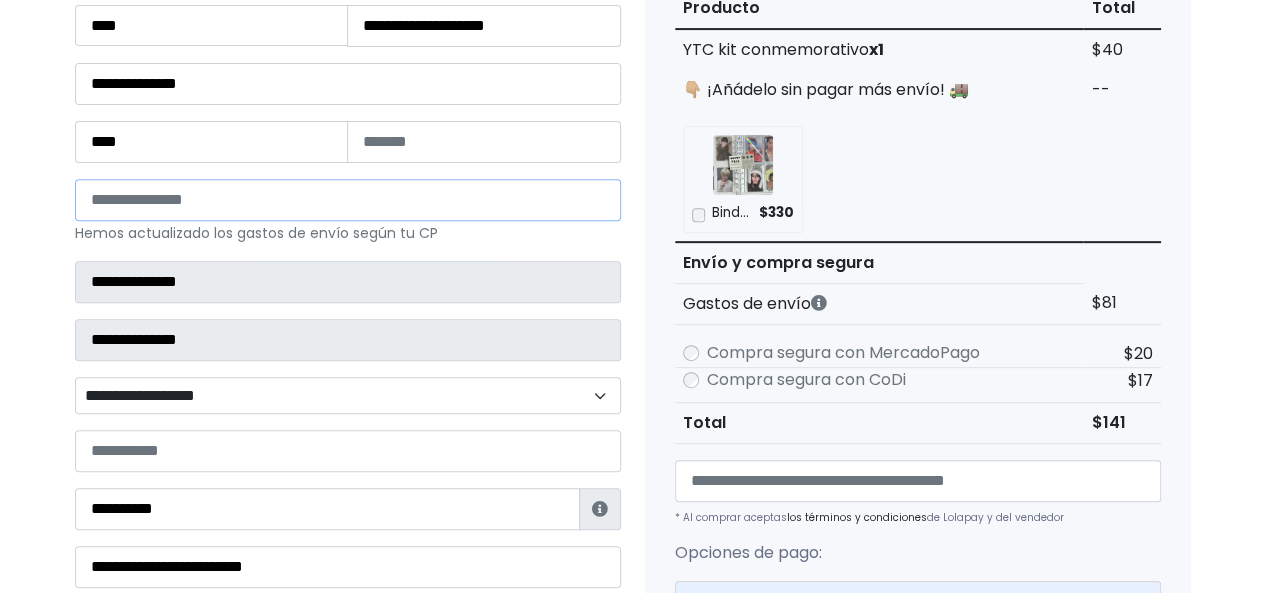 type on "*****" 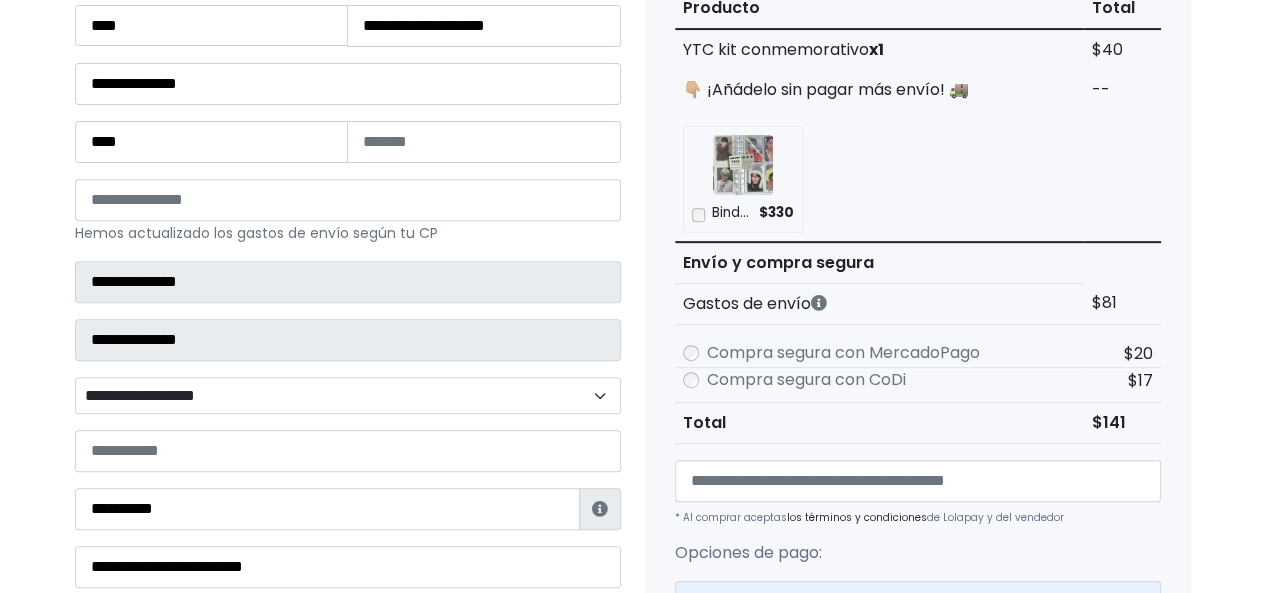 click on "**********" at bounding box center (348, 395) 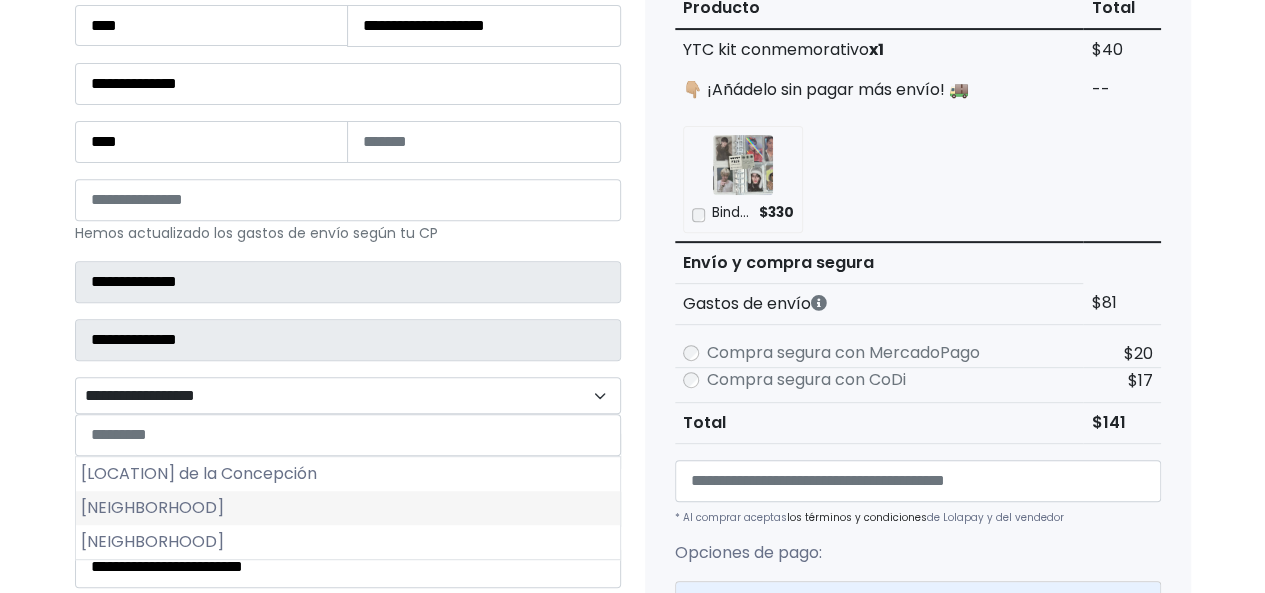 click on "Los Bosques" at bounding box center (348, 508) 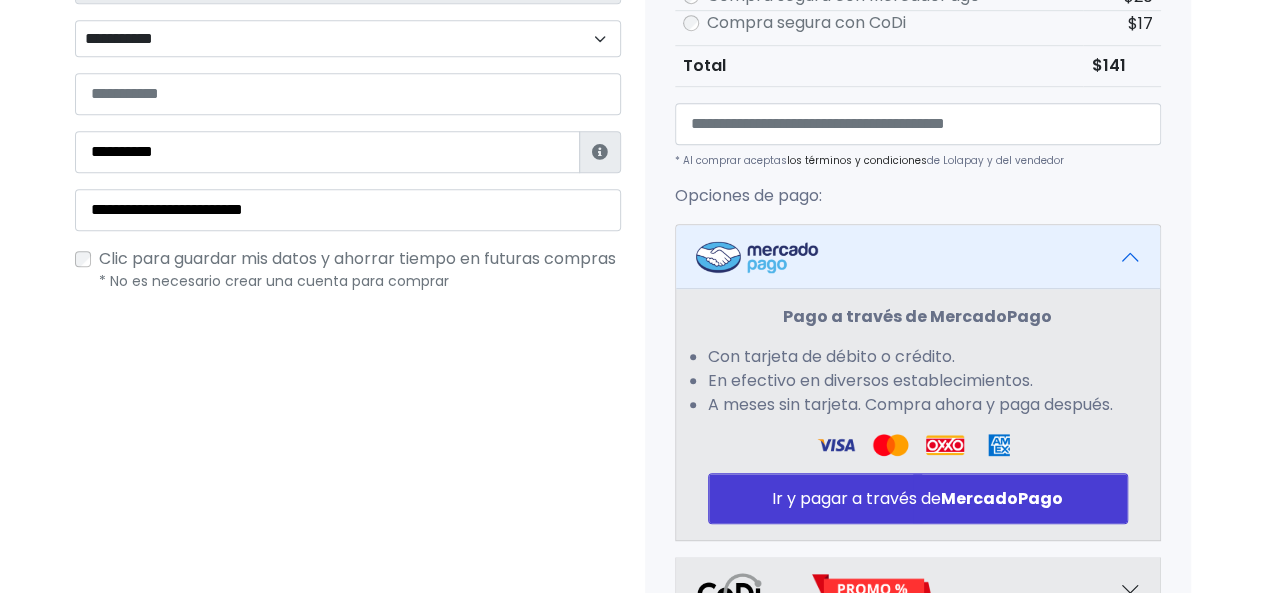 scroll, scrollTop: 700, scrollLeft: 0, axis: vertical 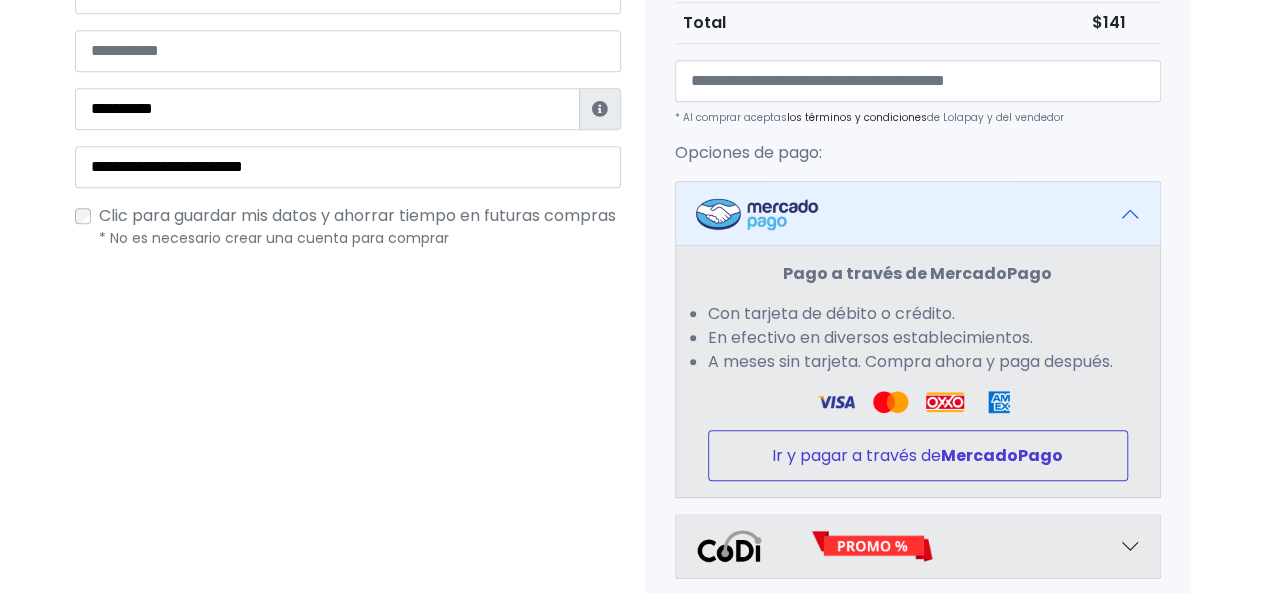 click on "Ir y pagar a través de  MercadoPago" at bounding box center [918, 455] 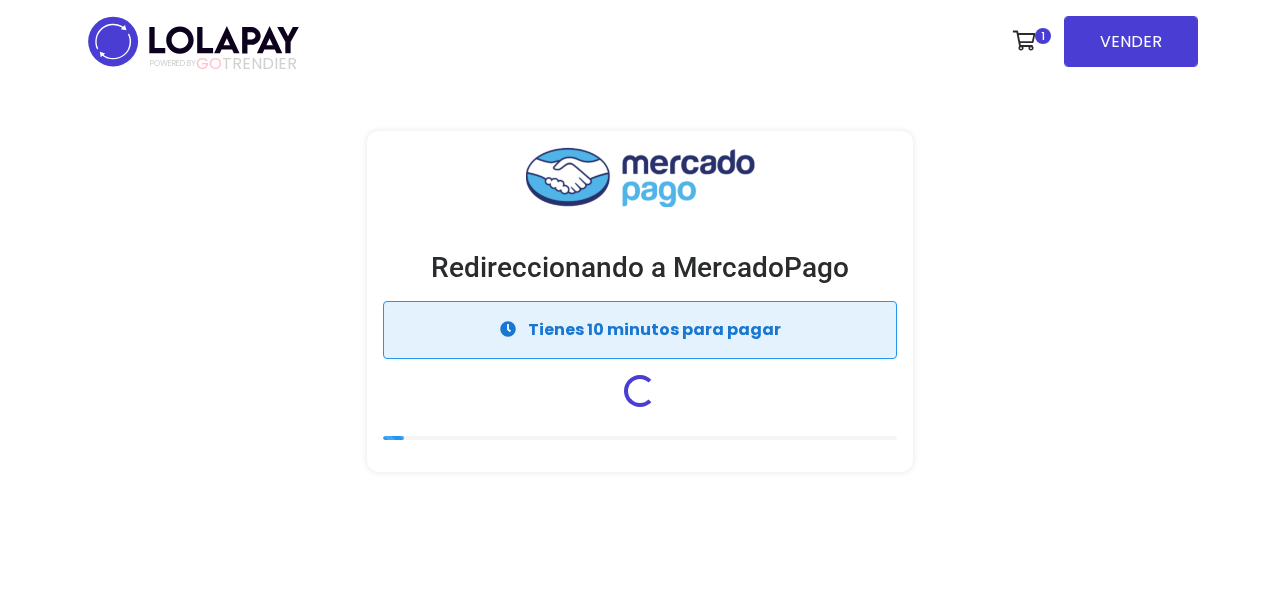 scroll, scrollTop: 0, scrollLeft: 0, axis: both 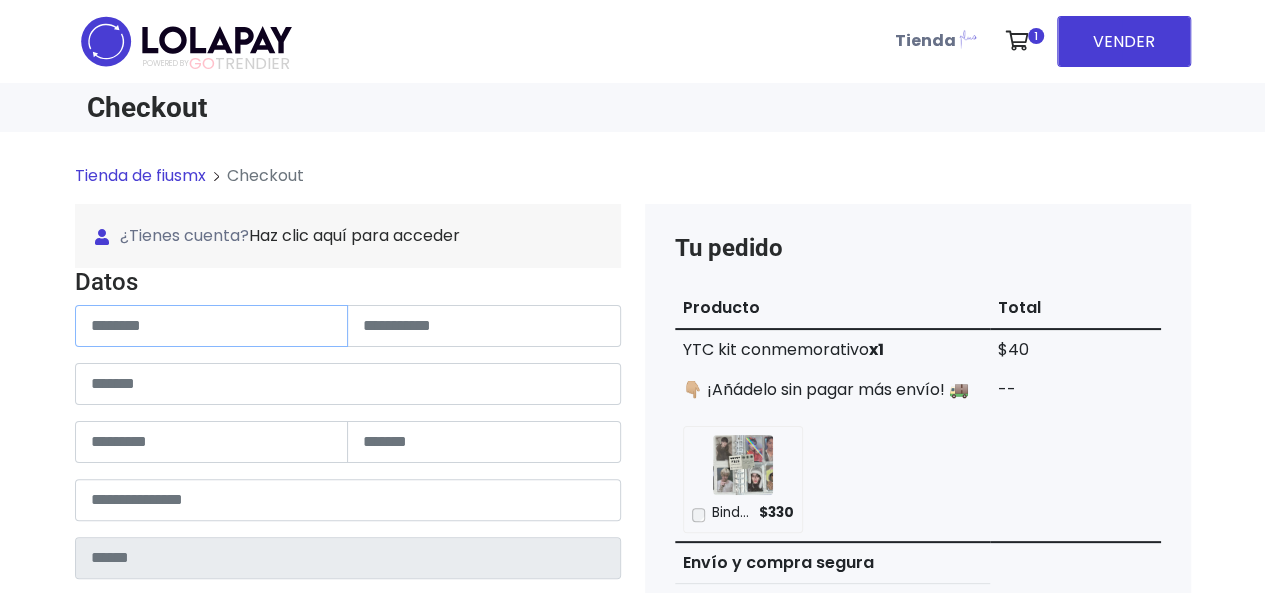 click at bounding box center (212, 326) 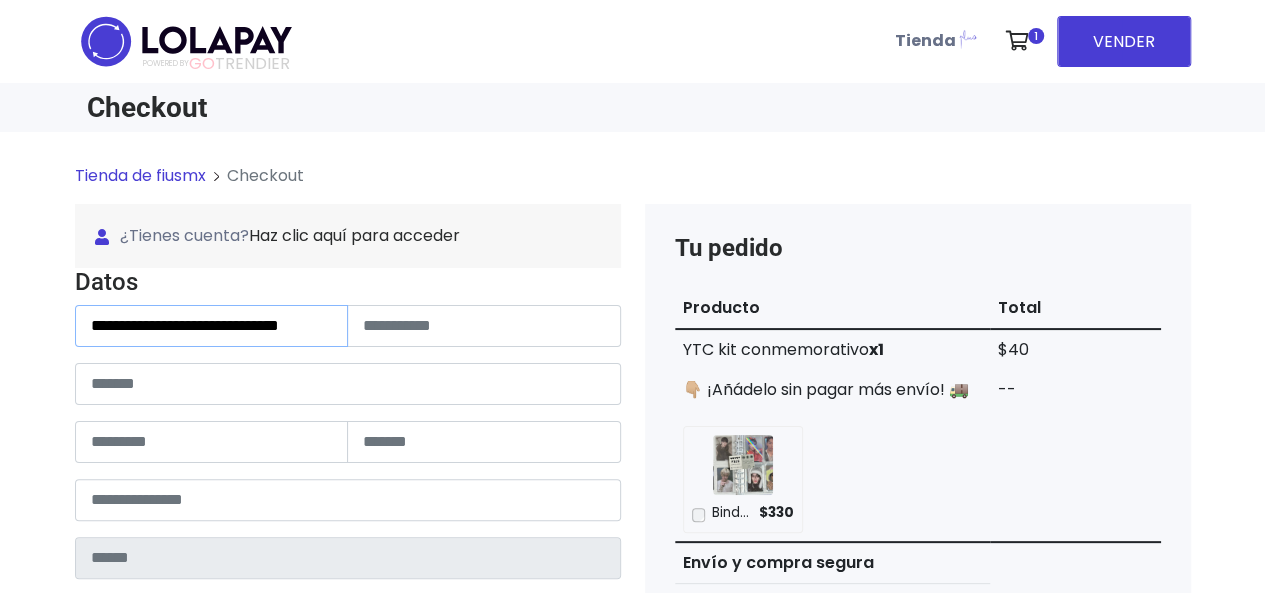 scroll, scrollTop: 0, scrollLeft: 18, axis: horizontal 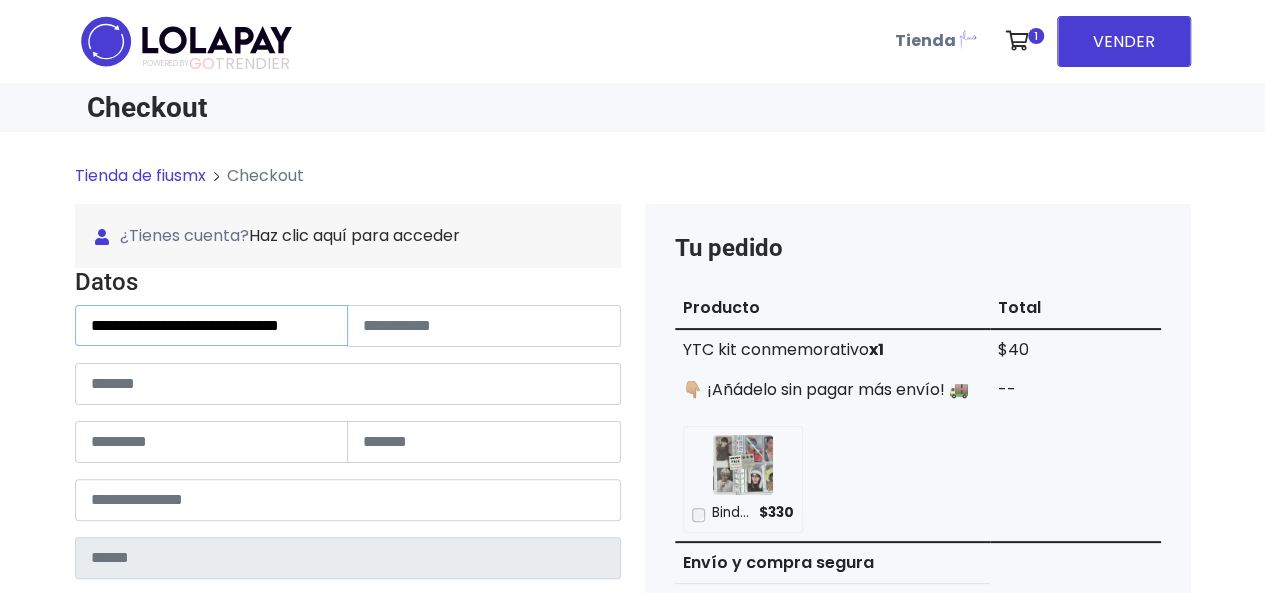 drag, startPoint x: 334, startPoint y: 322, endPoint x: 237, endPoint y: 320, distance: 97.020615 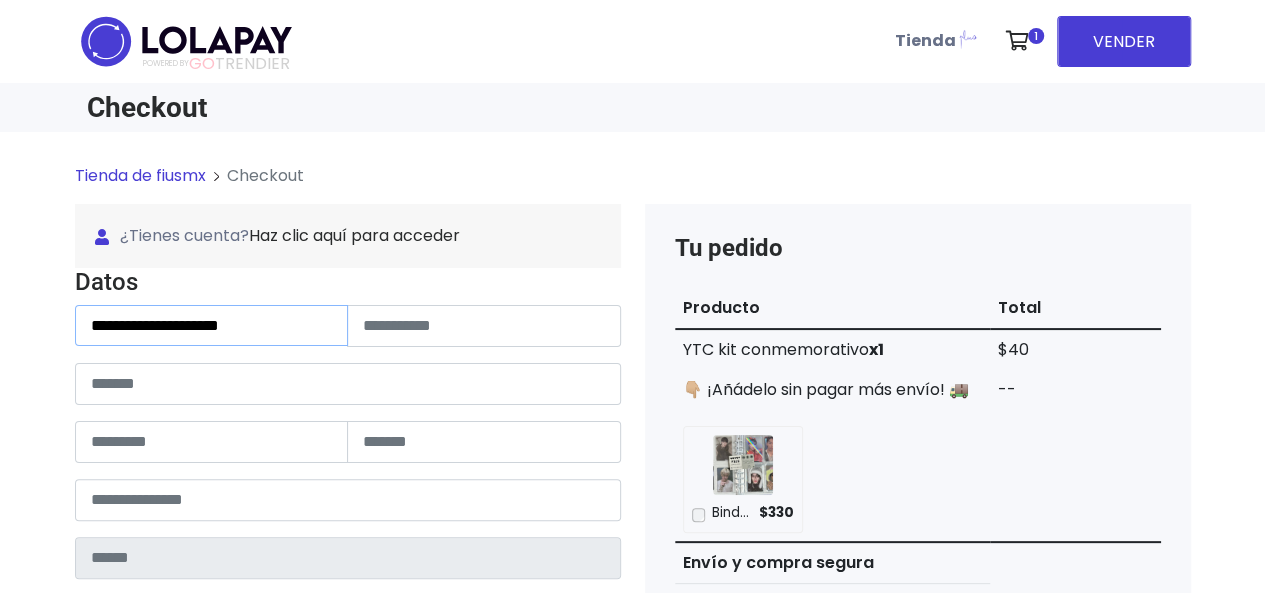 scroll, scrollTop: 0, scrollLeft: 0, axis: both 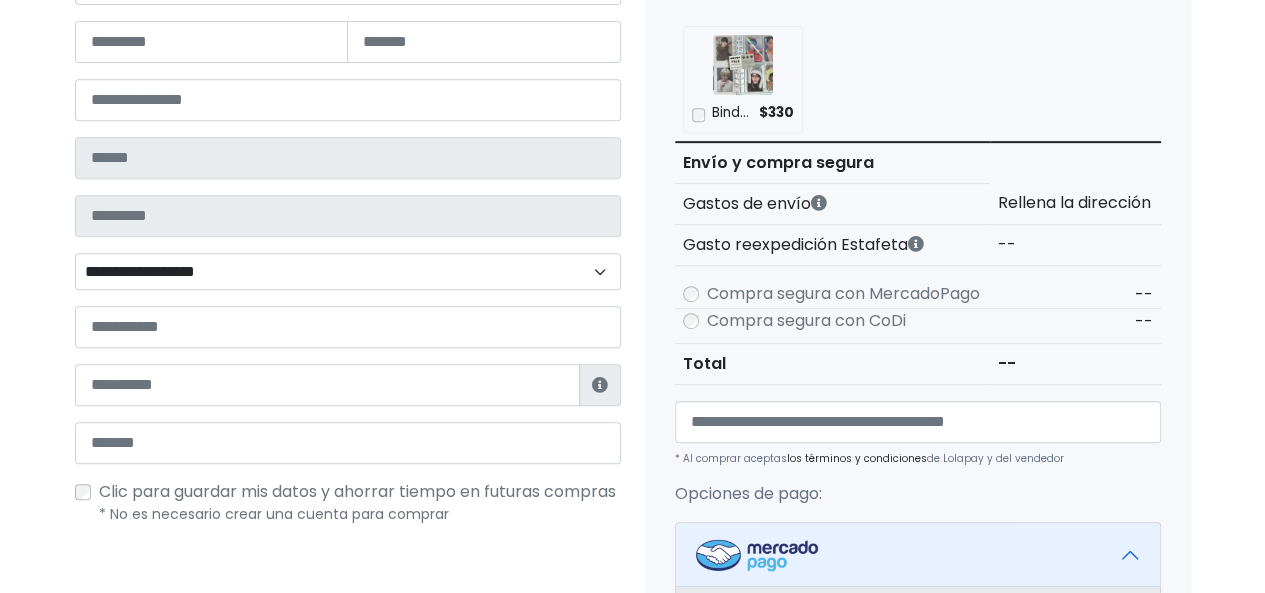 type on "**********" 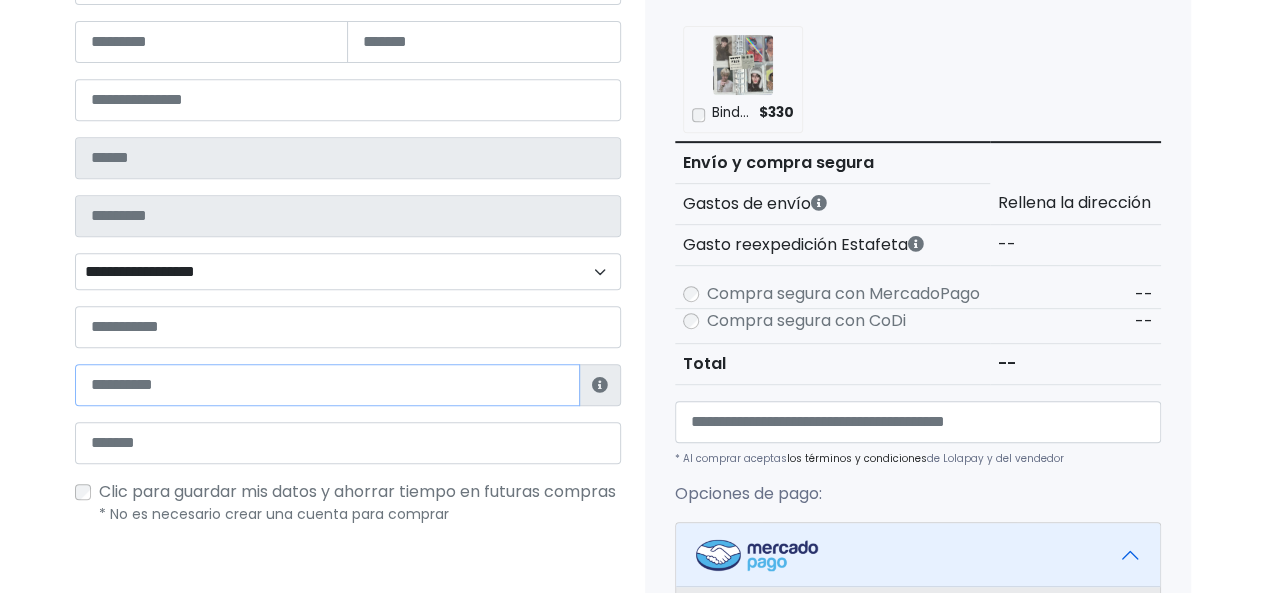 click at bounding box center [327, 385] 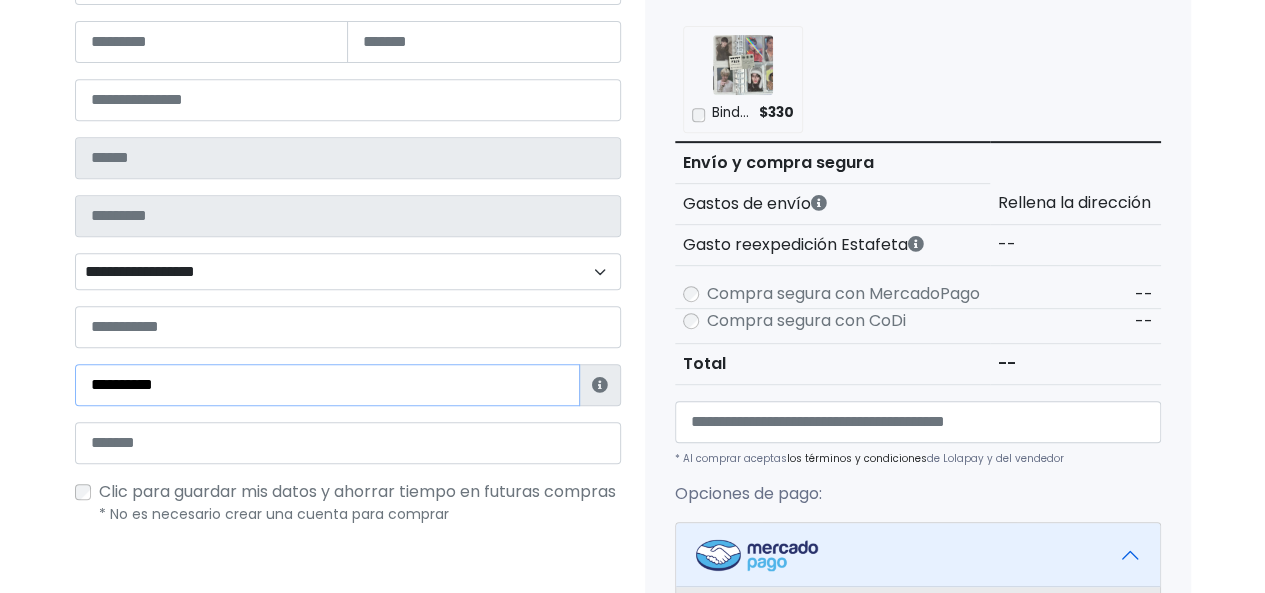type on "**********" 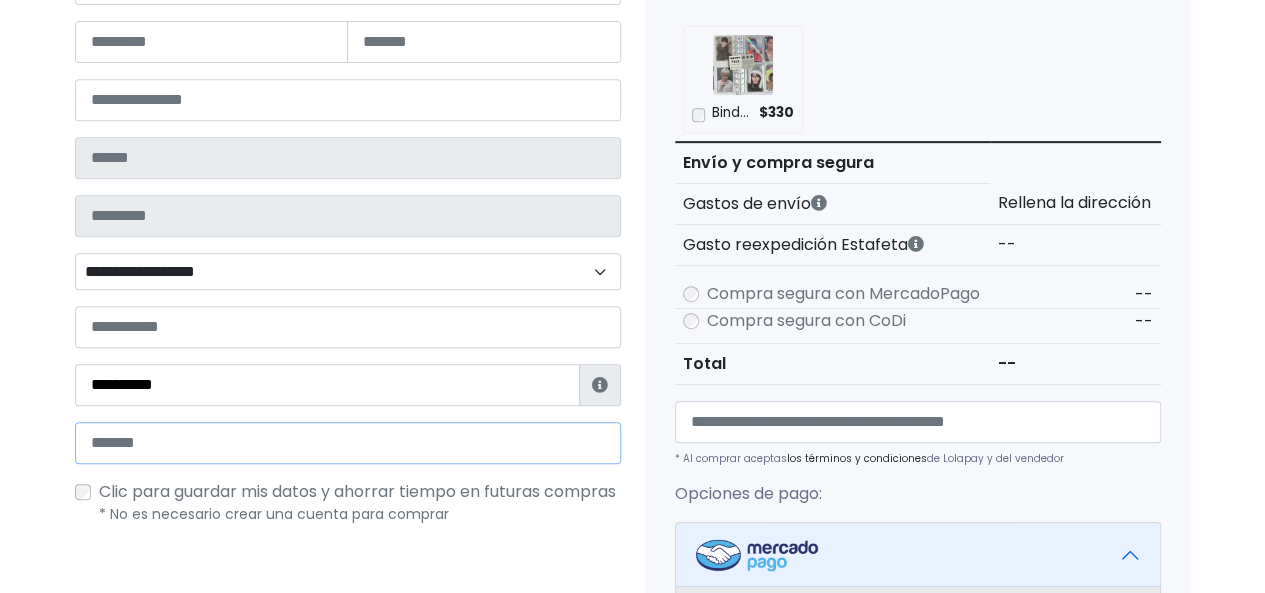 click at bounding box center (348, 443) 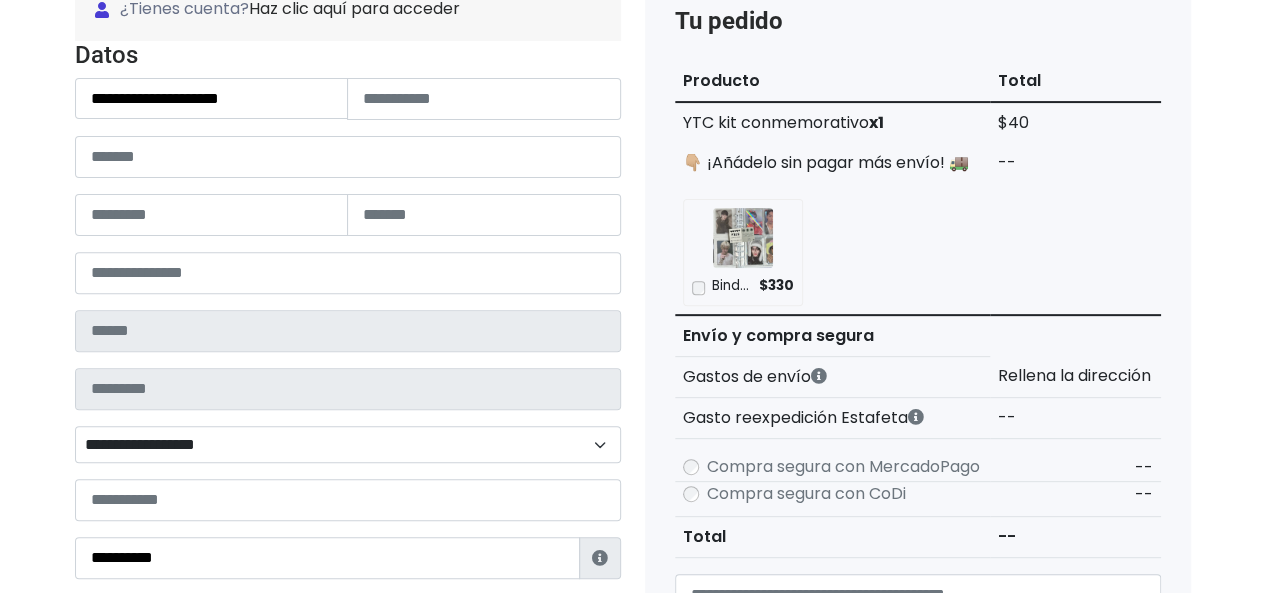 scroll, scrollTop: 200, scrollLeft: 0, axis: vertical 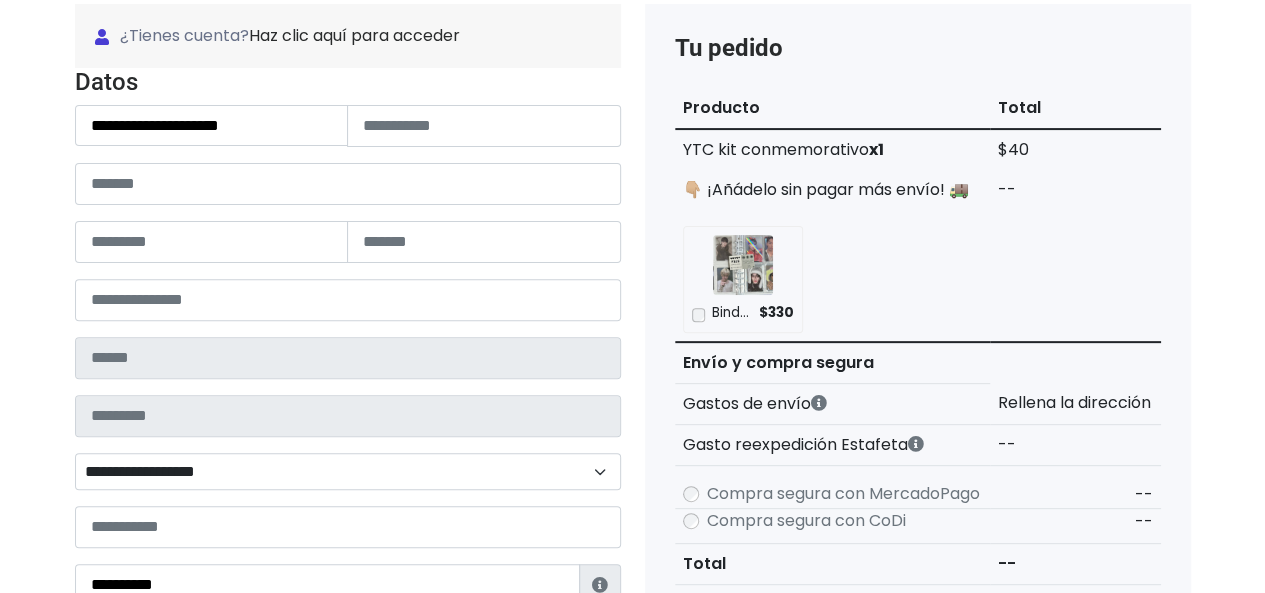 type on "**********" 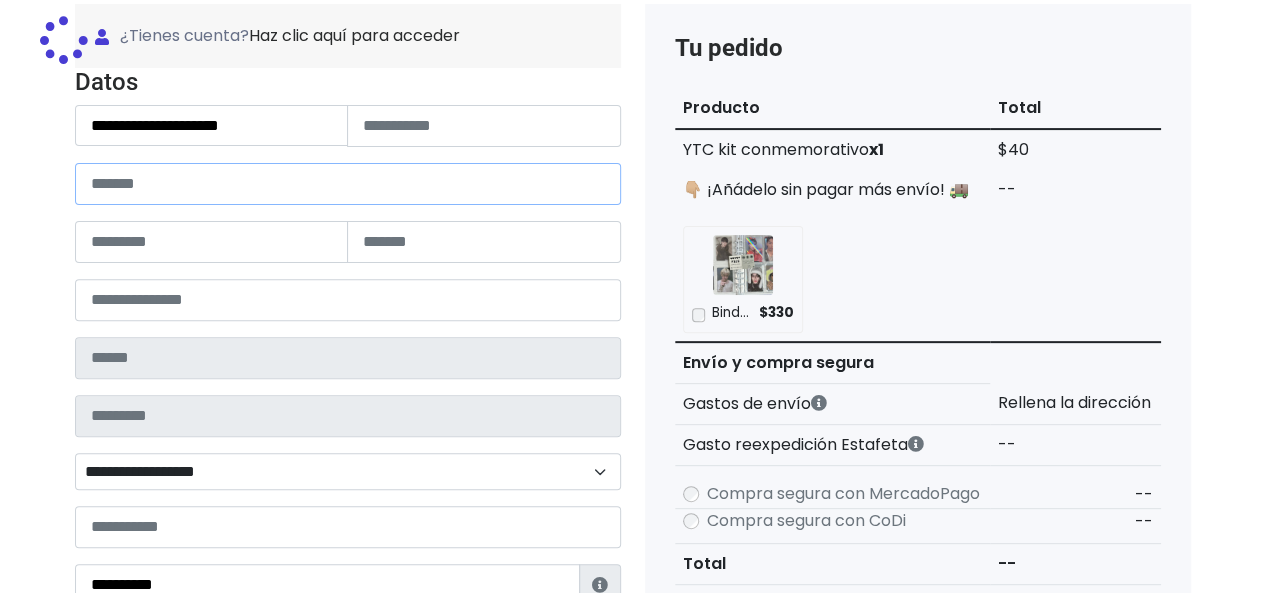 click at bounding box center [348, 184] 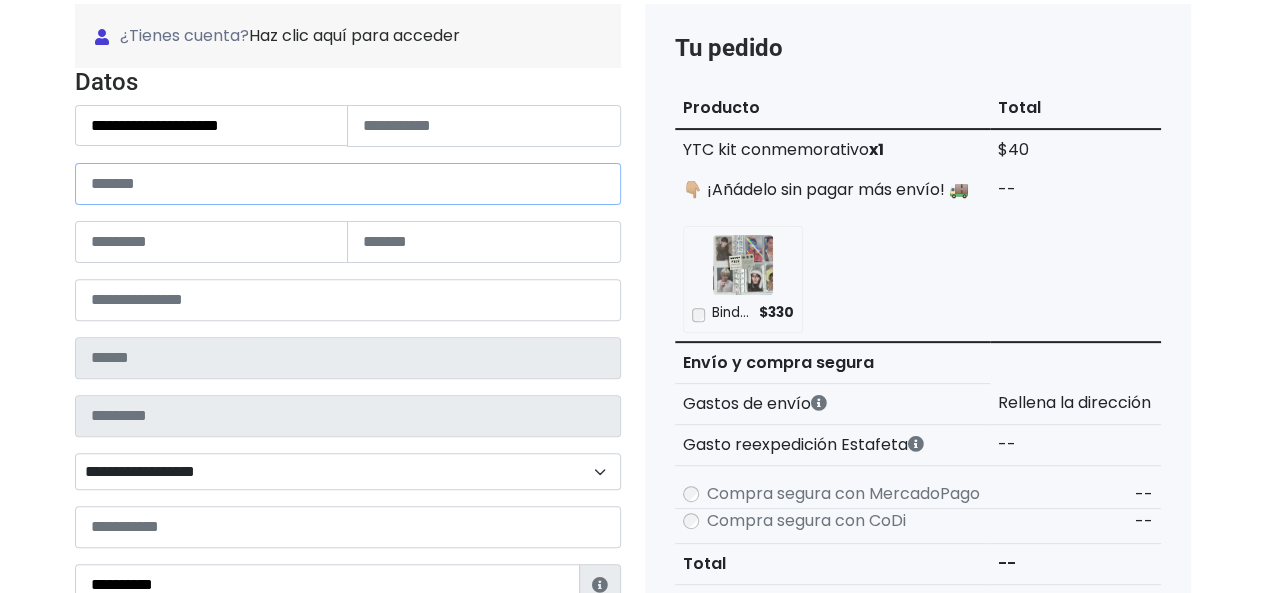 paste on "**********" 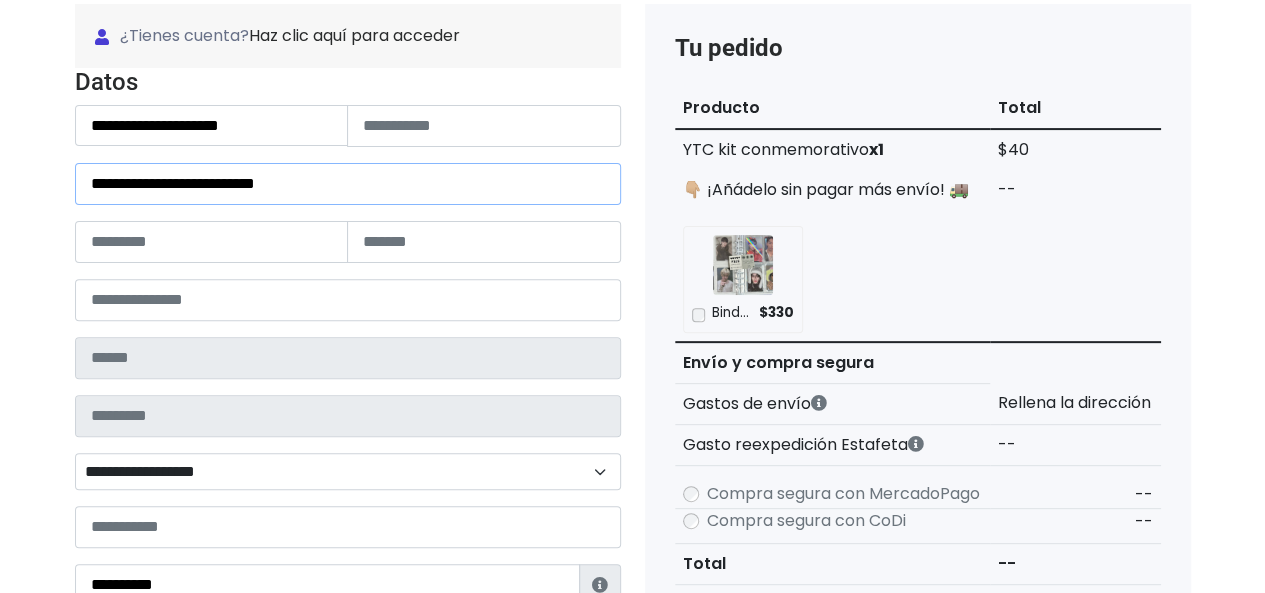 drag, startPoint x: 301, startPoint y: 178, endPoint x: 287, endPoint y: 180, distance: 14.142136 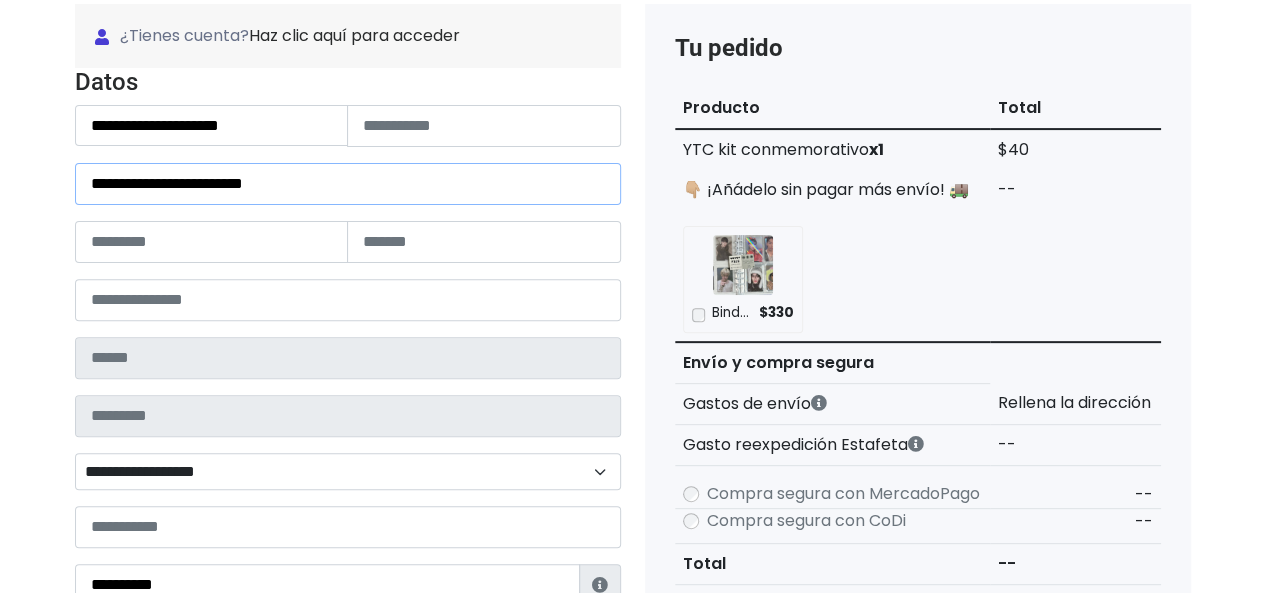 type on "**********" 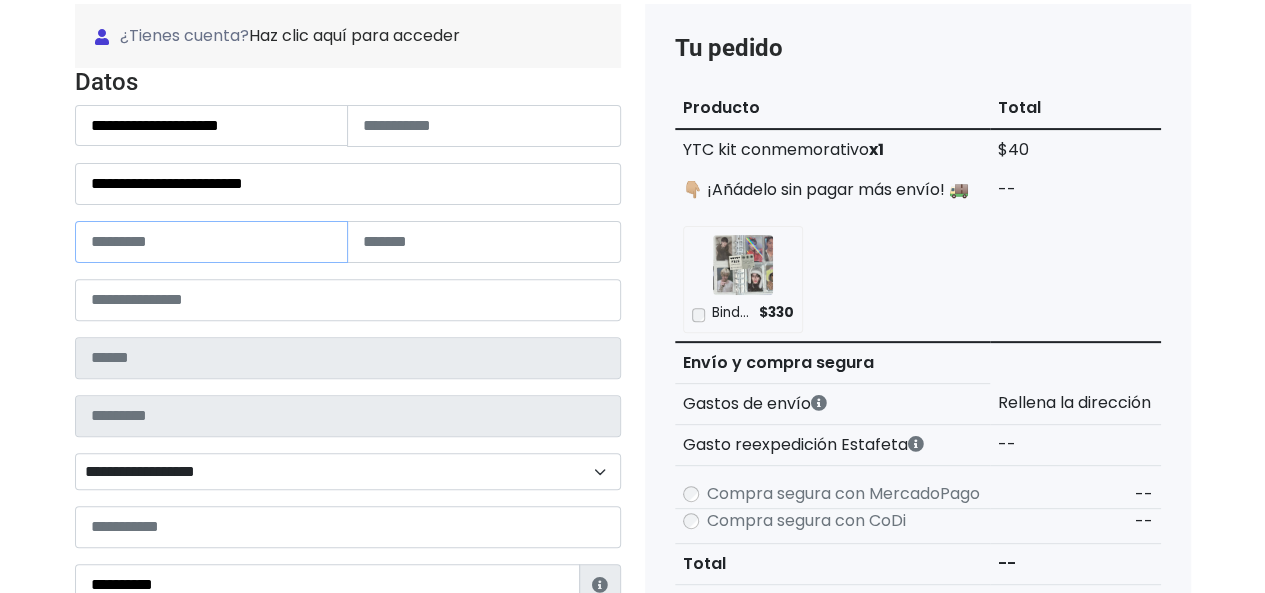 paste on "**" 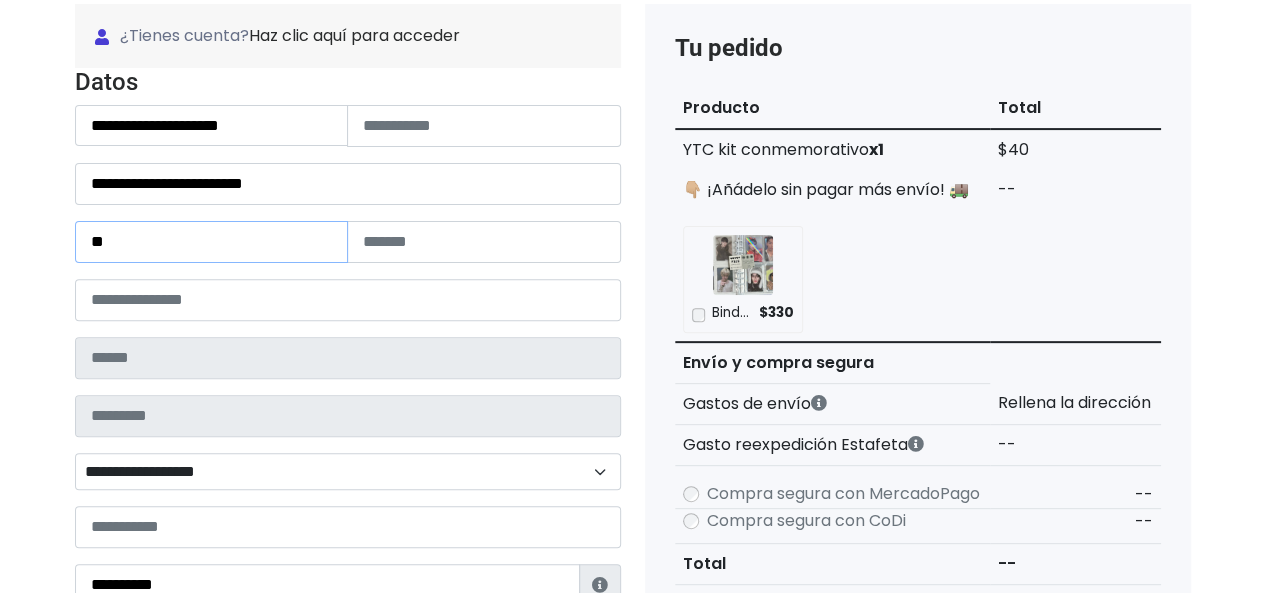 type on "**" 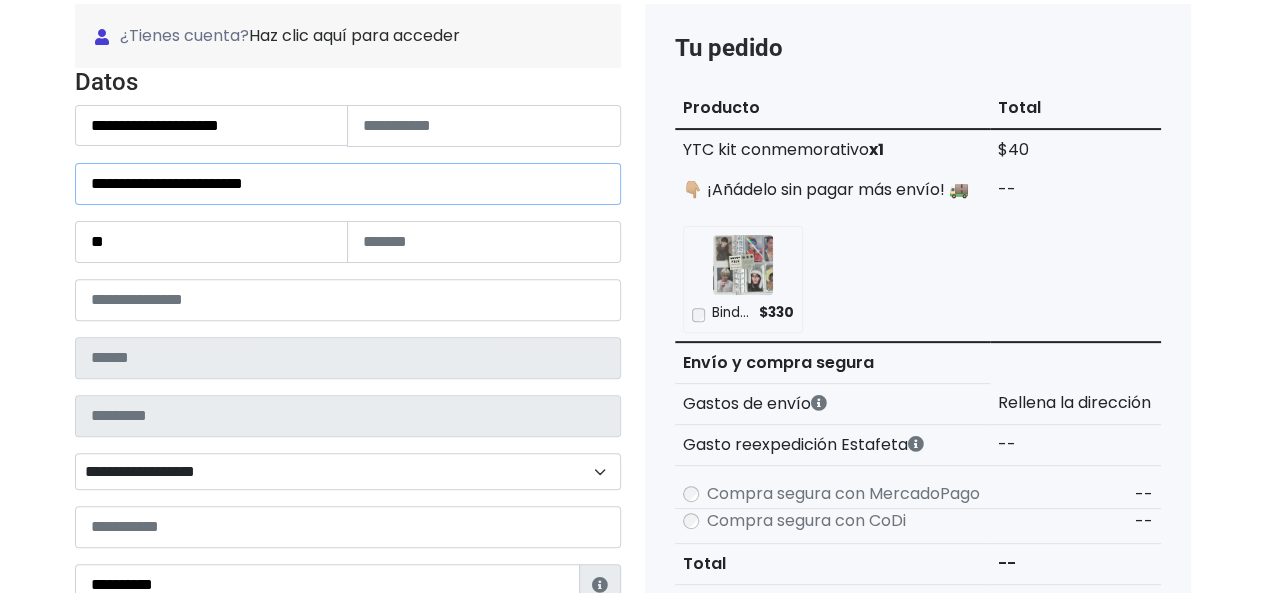 click on "**********" at bounding box center (348, 184) 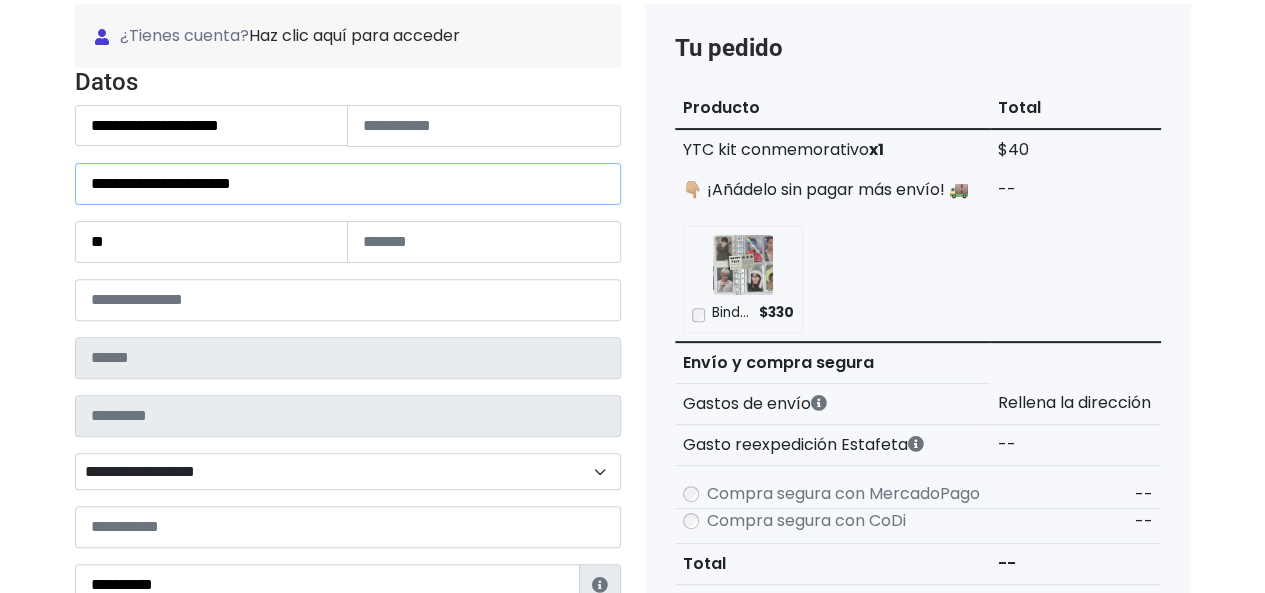type on "**********" 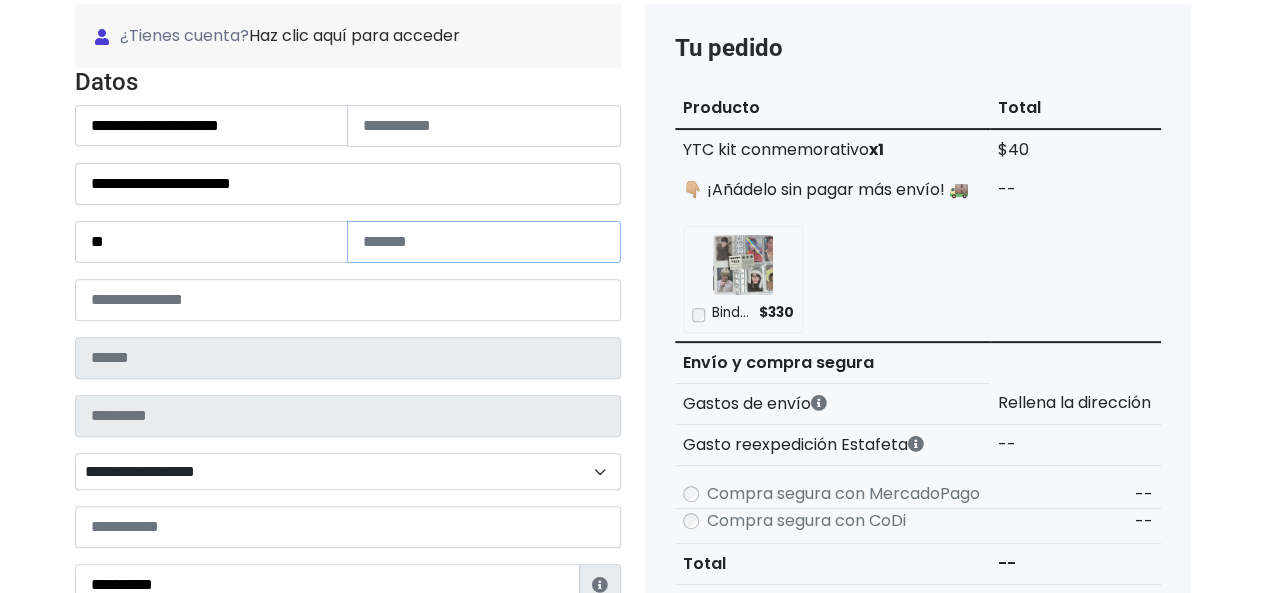 click at bounding box center [484, 242] 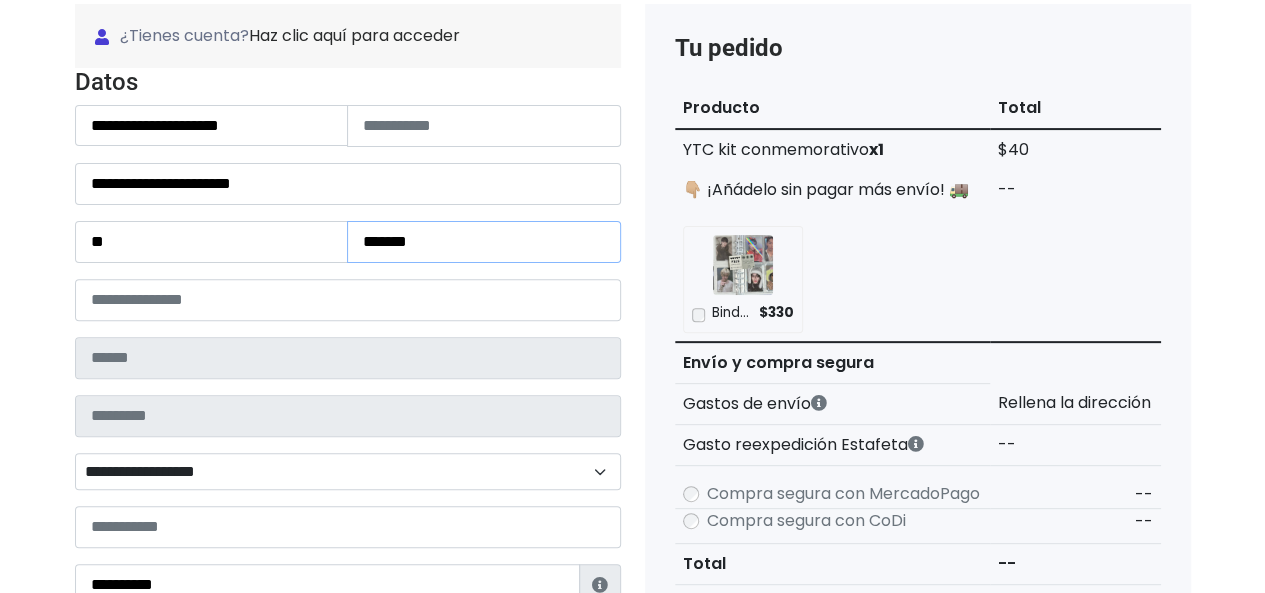 type on "*******" 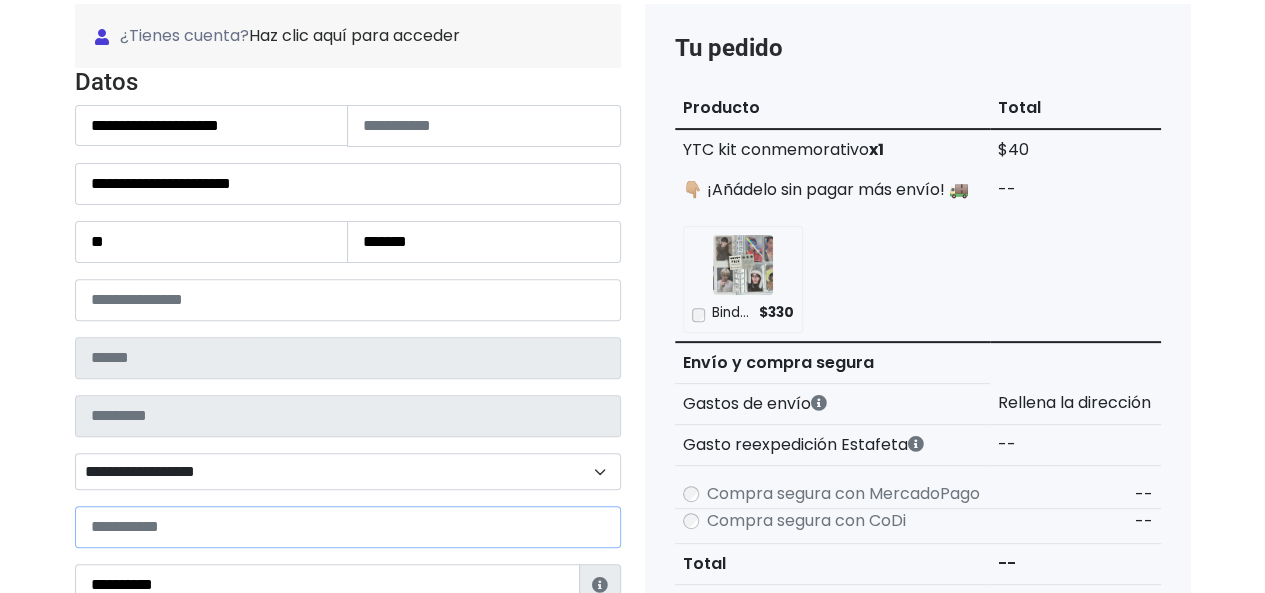 click at bounding box center (348, 527) 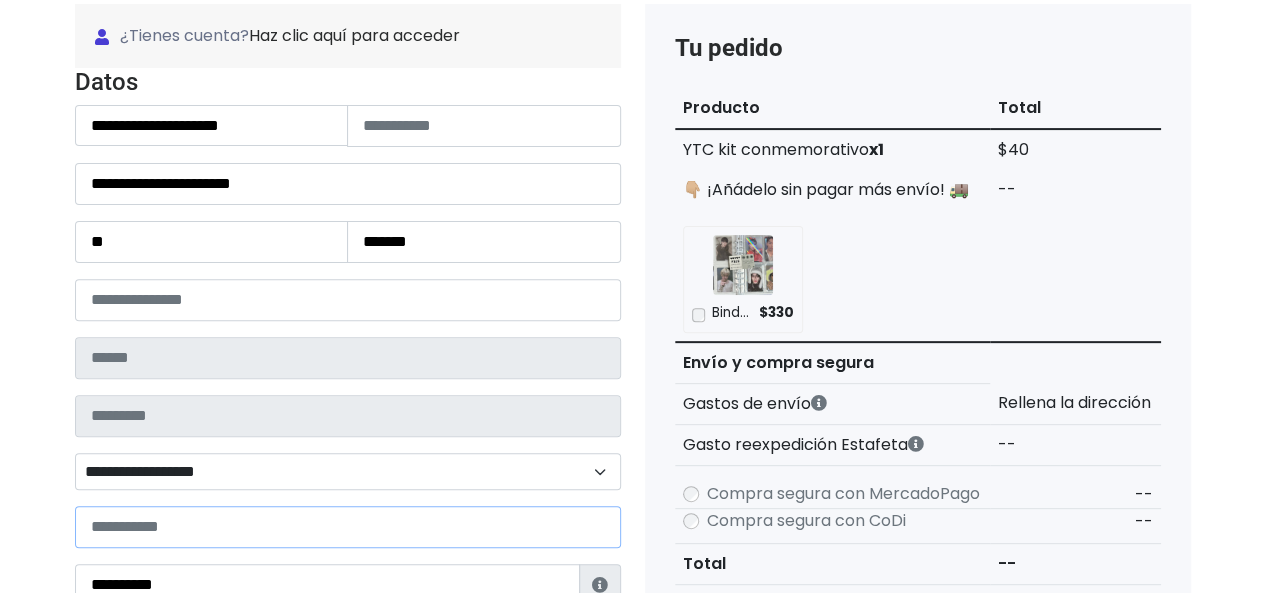 paste on "**********" 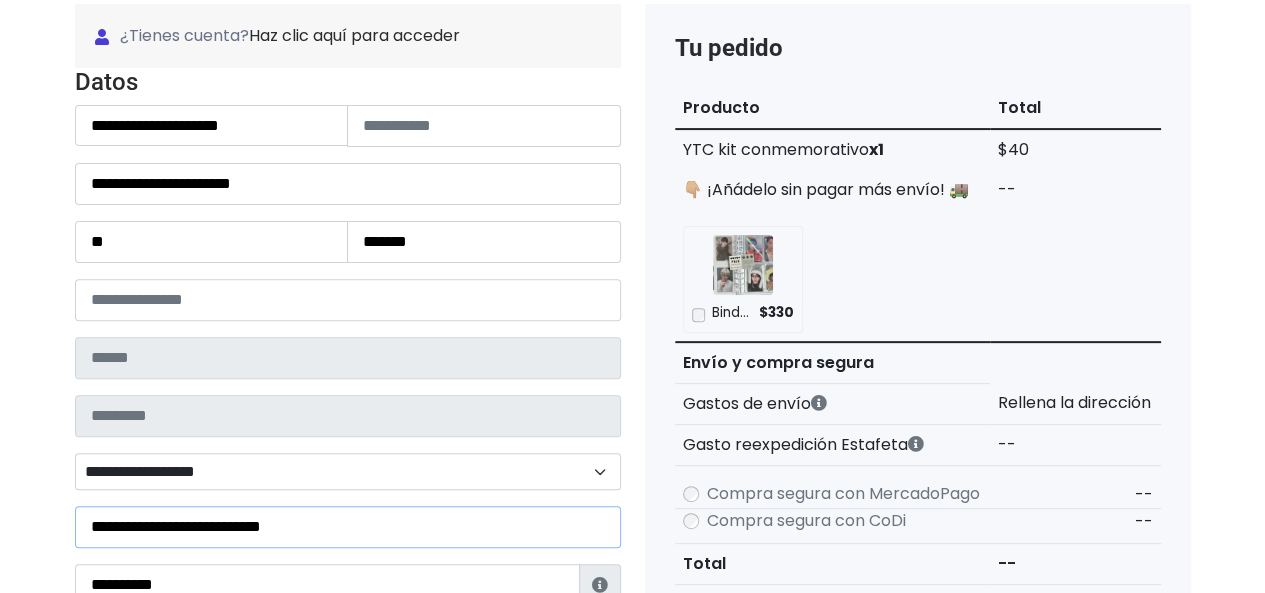 type on "**********" 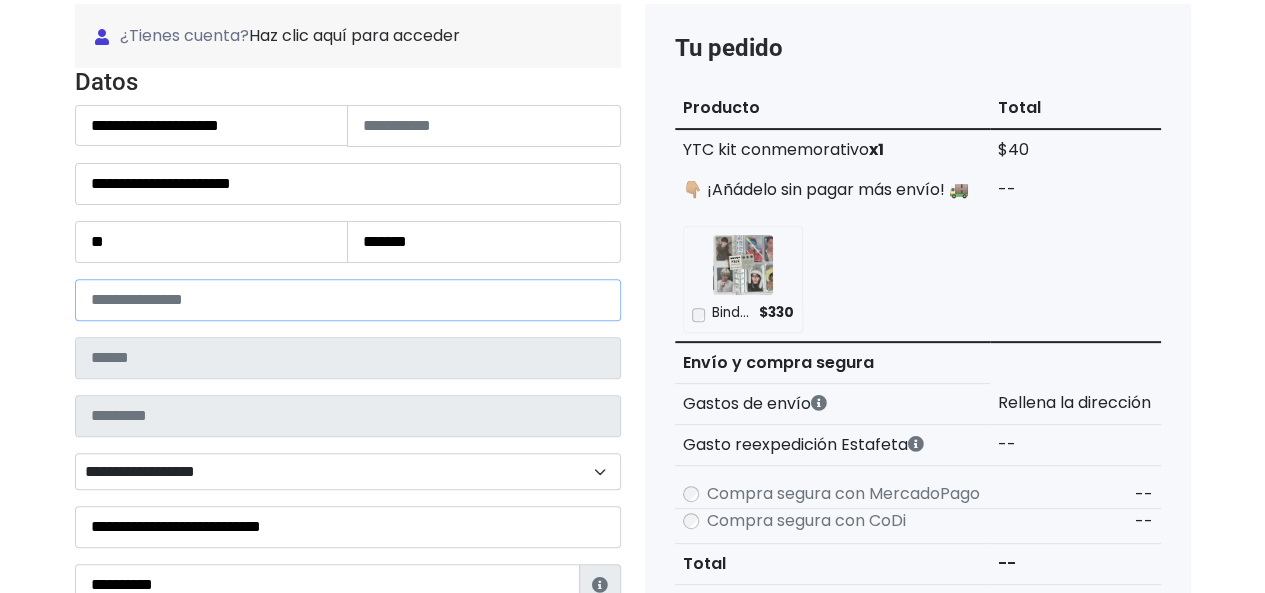 click at bounding box center [348, 300] 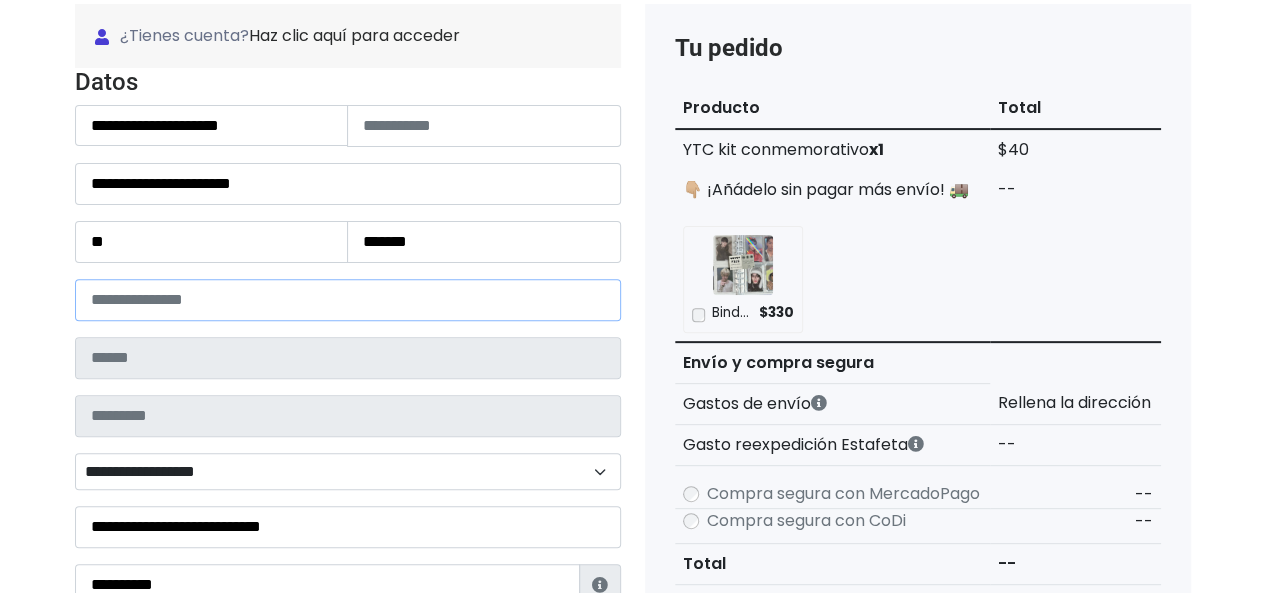 paste on "*****" 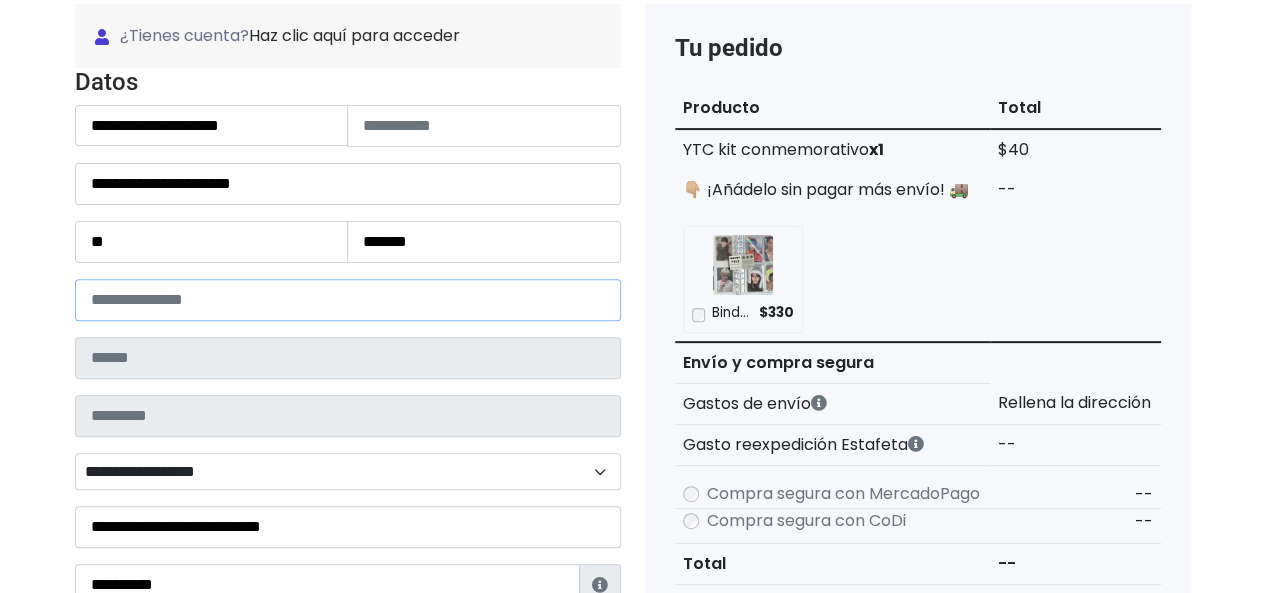 type on "*****" 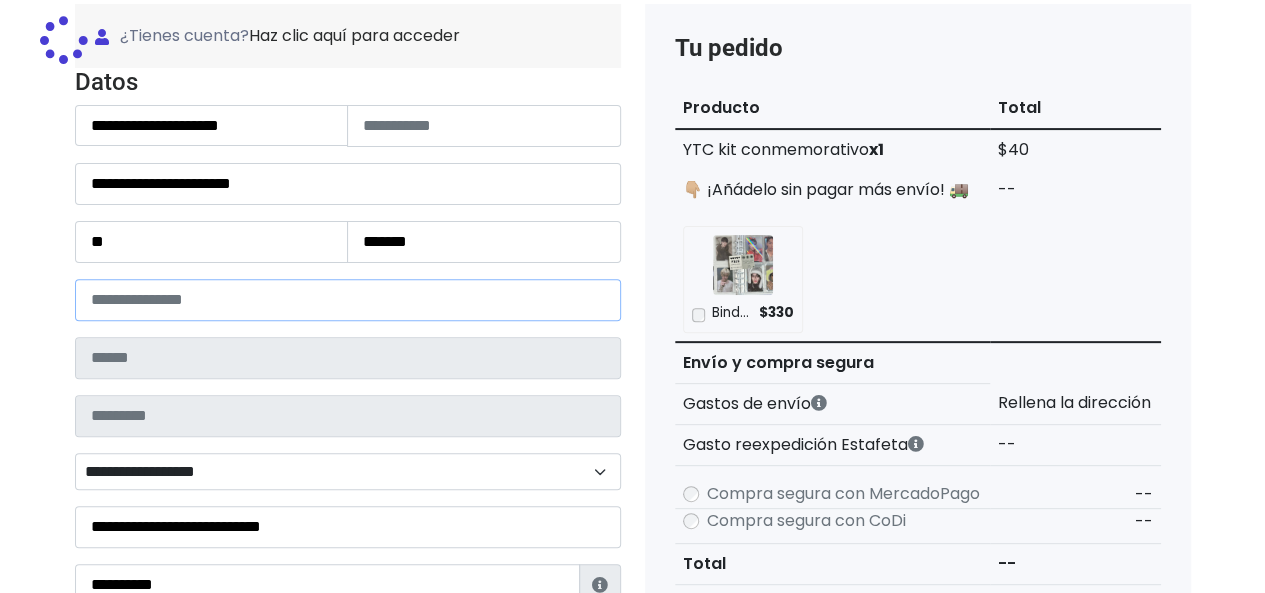 type on "*******" 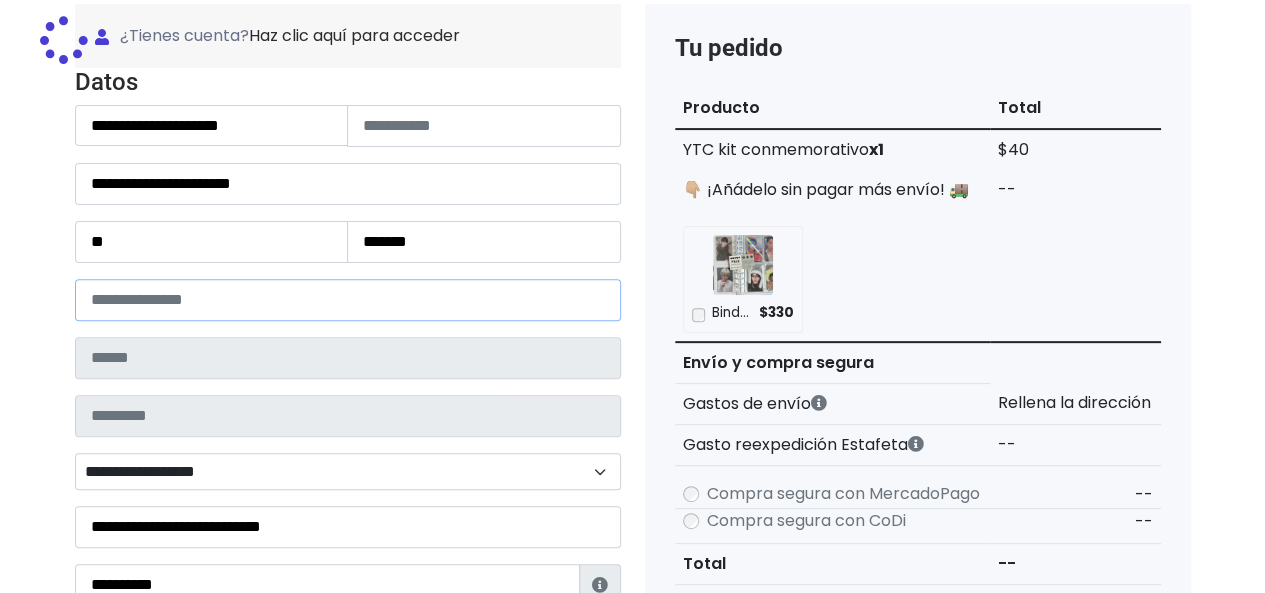 type on "**********" 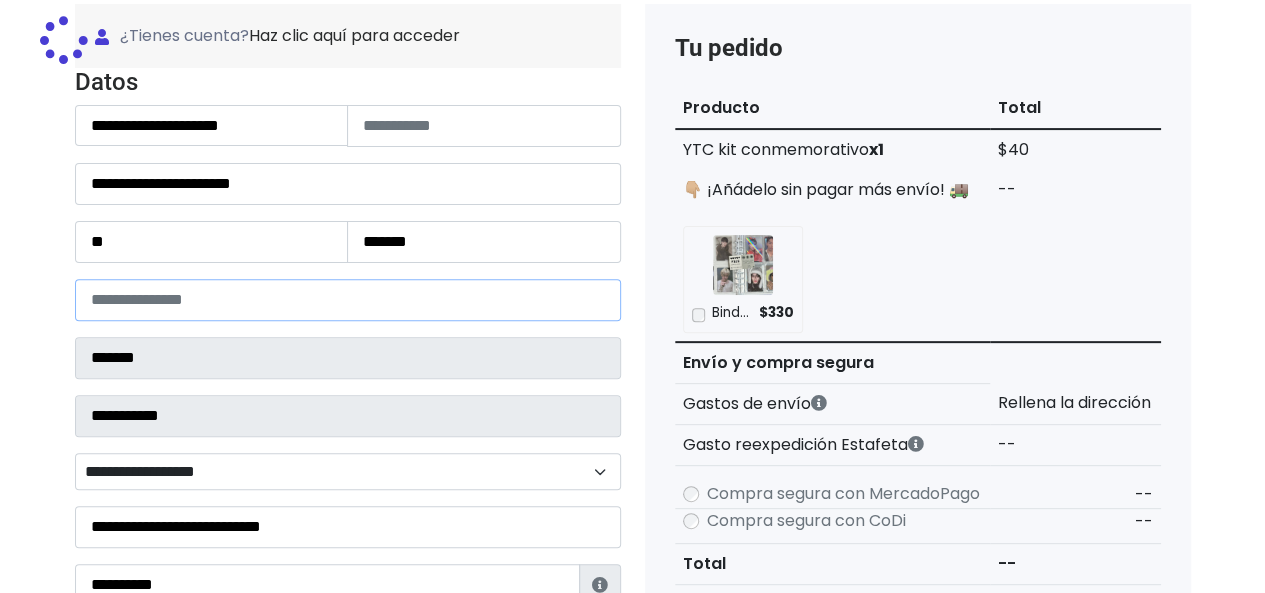select 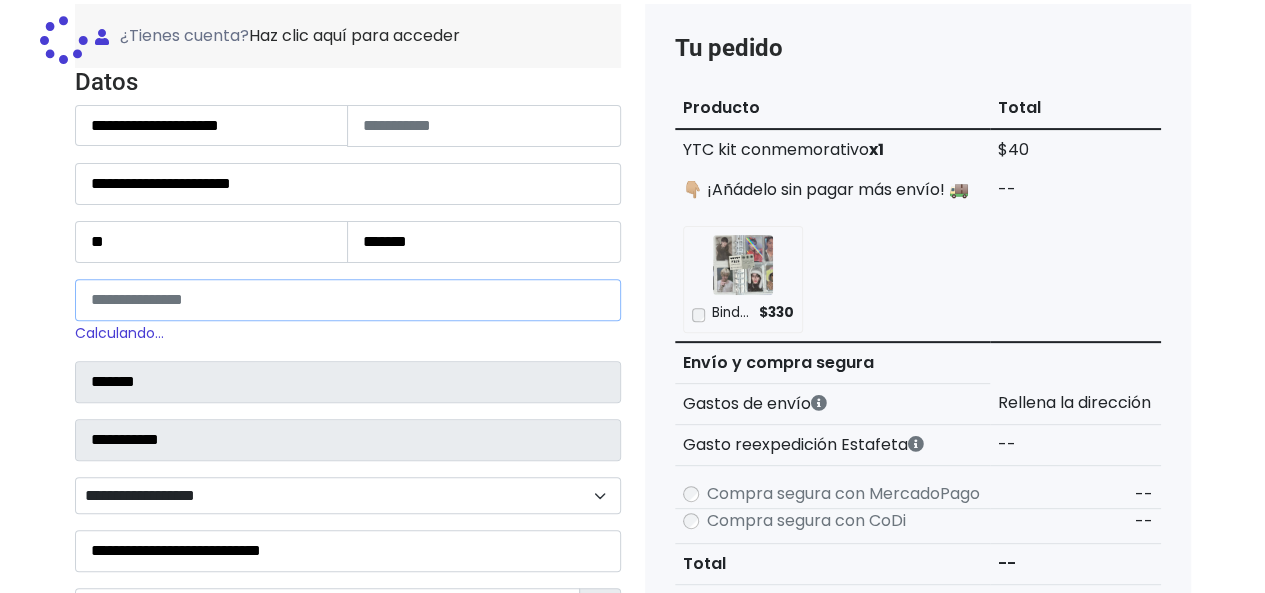 type on "*****" 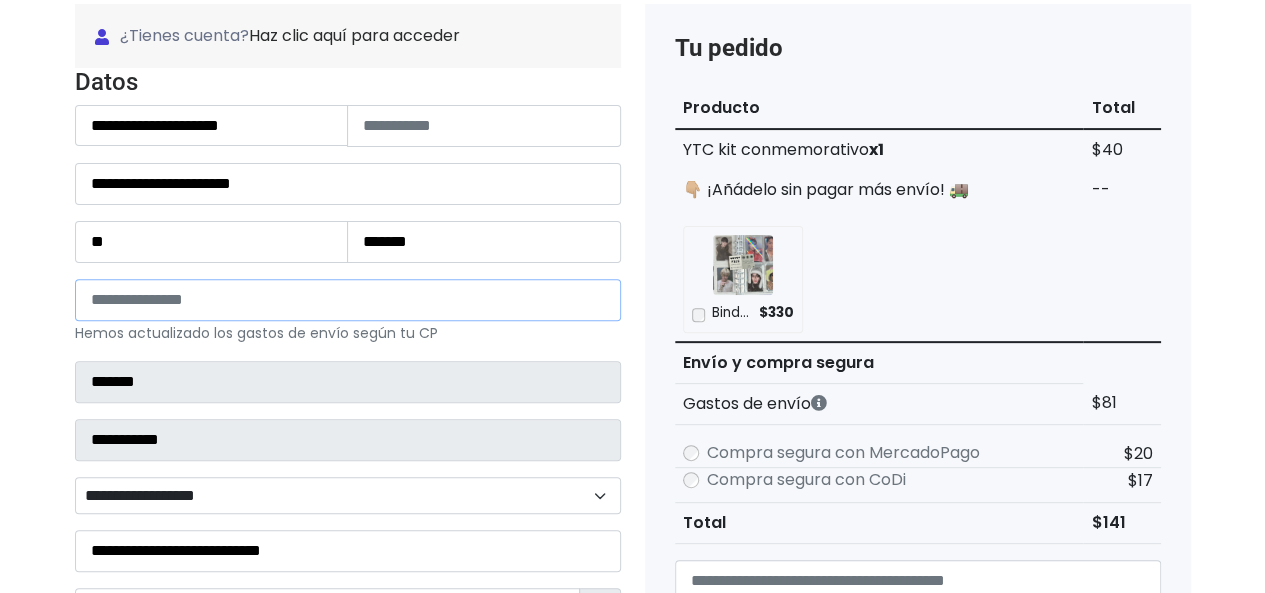 scroll, scrollTop: 300, scrollLeft: 0, axis: vertical 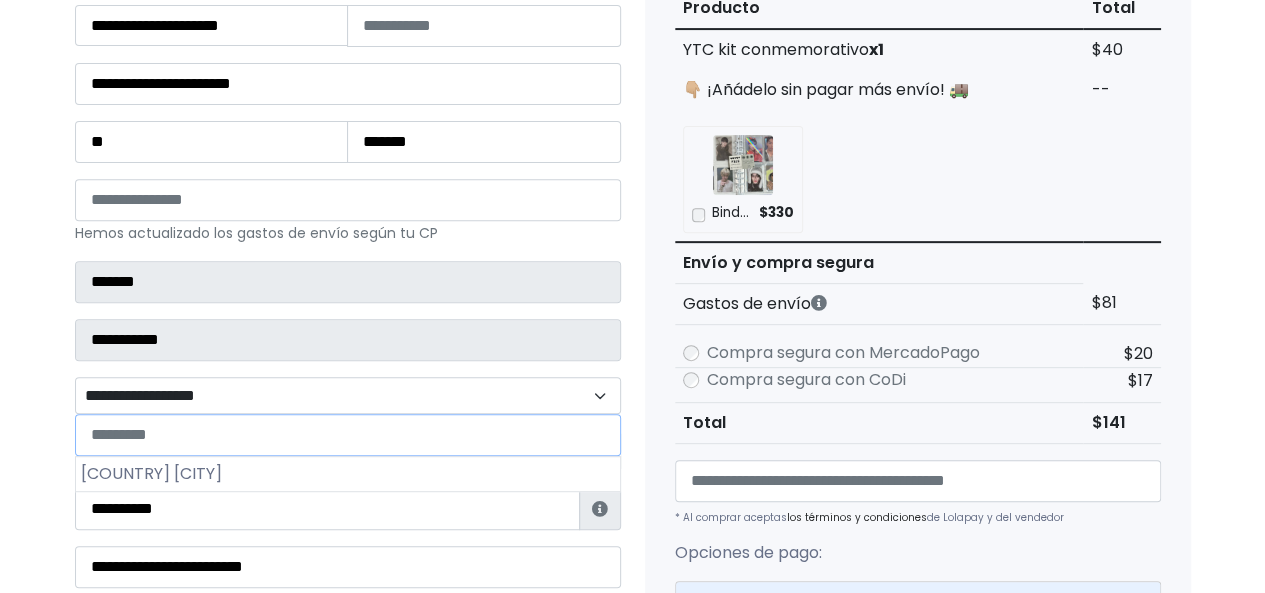 click on "**********" at bounding box center [348, 395] 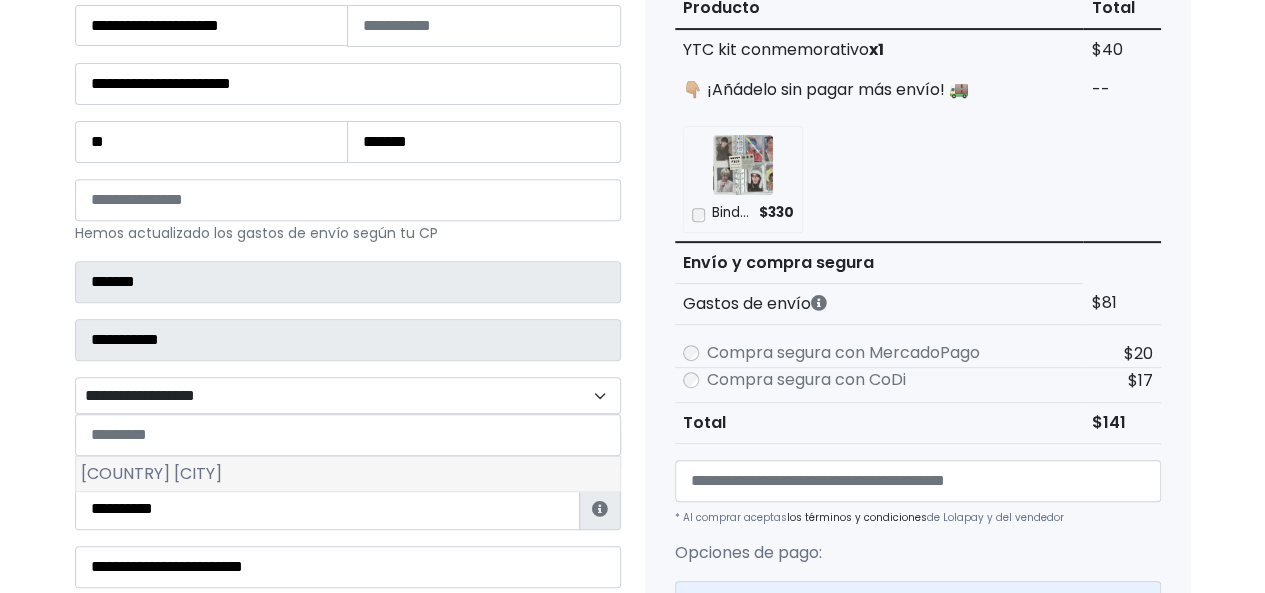 click on "Italia Providencia" at bounding box center [348, 474] 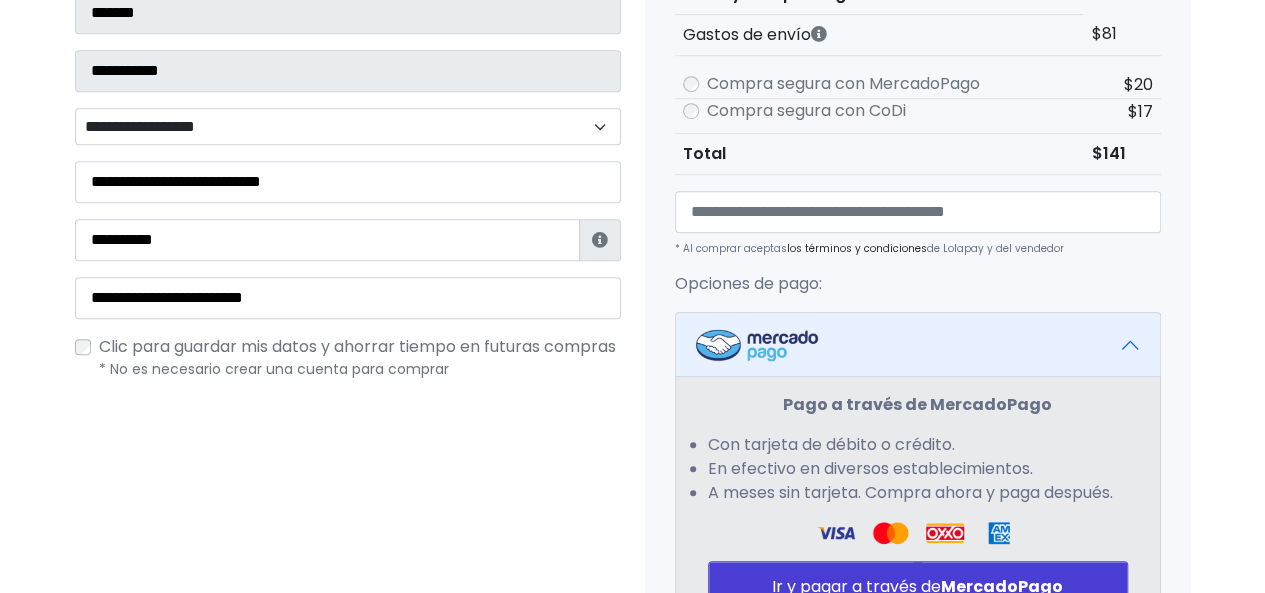 scroll, scrollTop: 600, scrollLeft: 0, axis: vertical 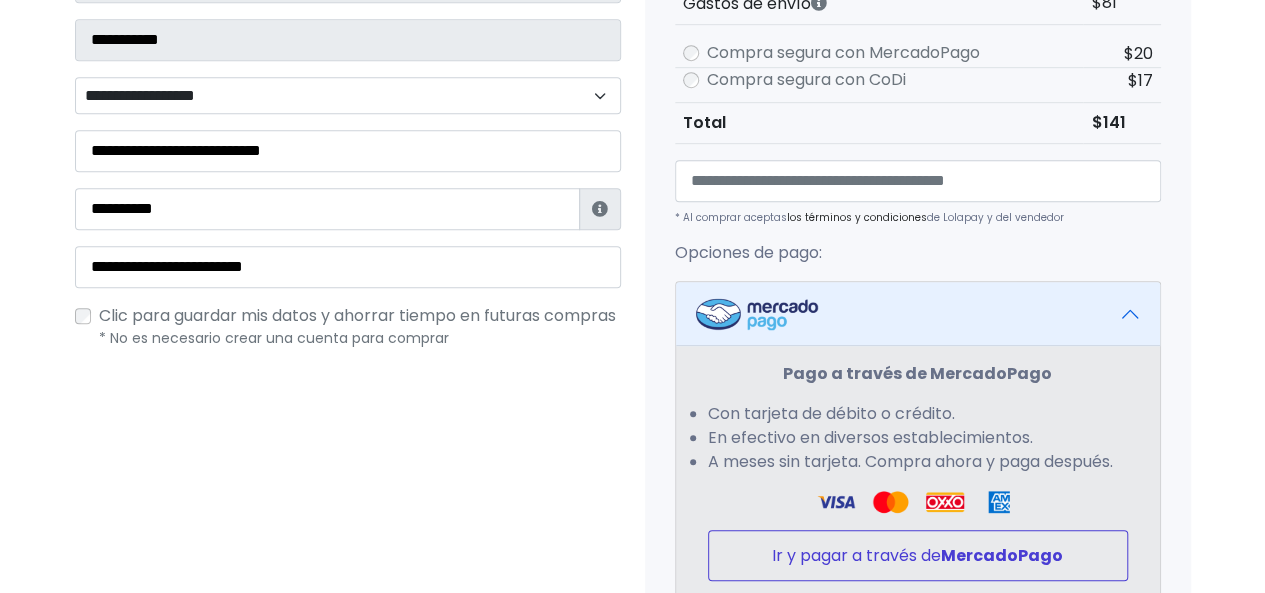 click on "Ir y pagar a través de  MercadoPago" at bounding box center (918, 555) 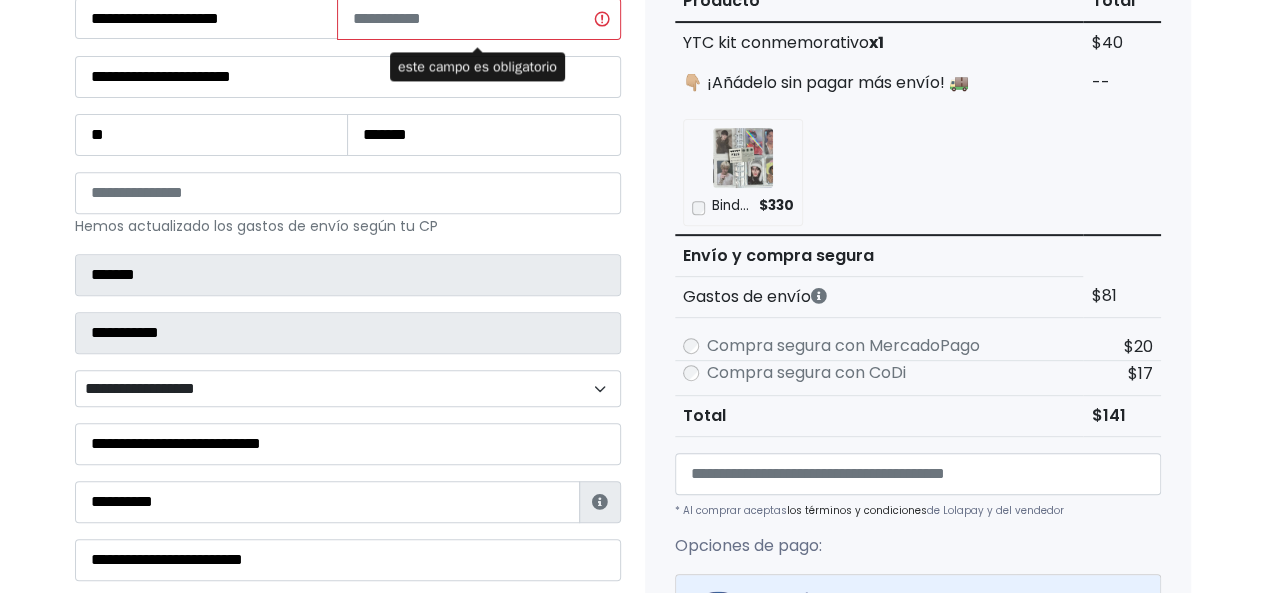 scroll, scrollTop: 306, scrollLeft: 0, axis: vertical 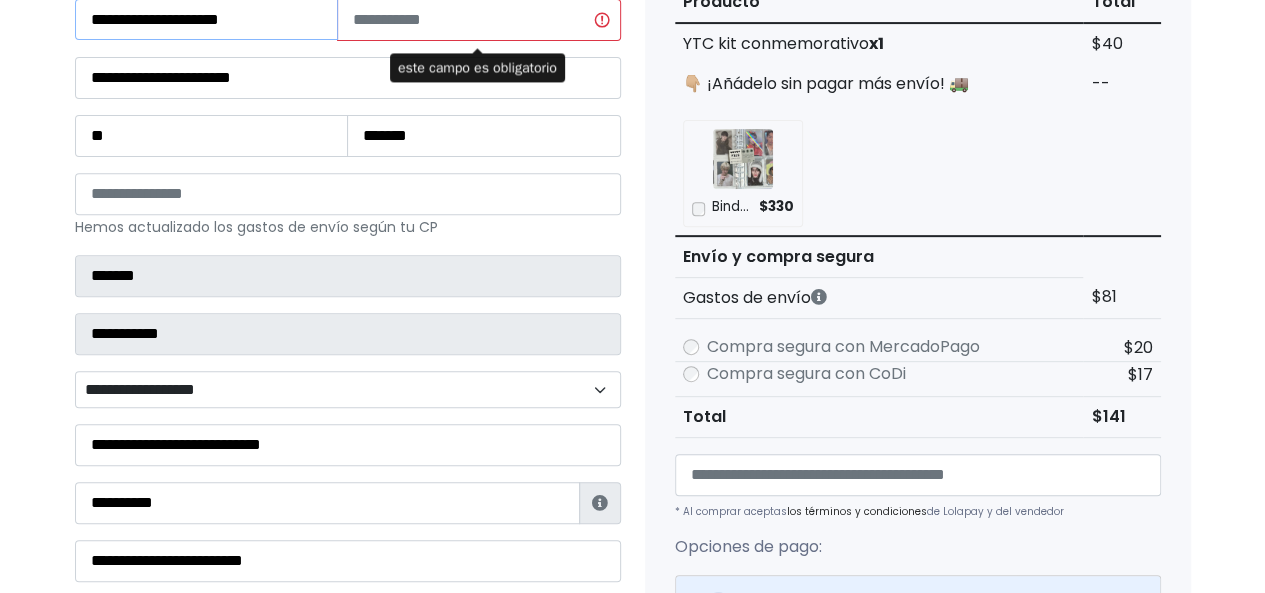 drag, startPoint x: 242, startPoint y: 19, endPoint x: 219, endPoint y: 23, distance: 23.345236 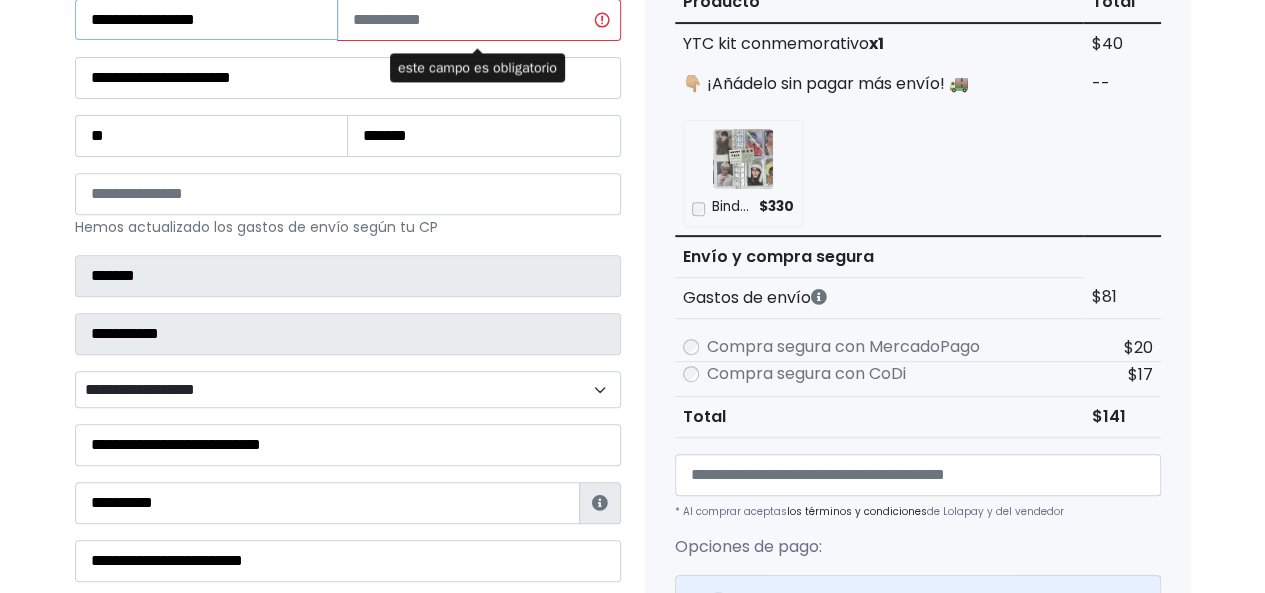 drag, startPoint x: 156, startPoint y: 19, endPoint x: 236, endPoint y: 17, distance: 80.024994 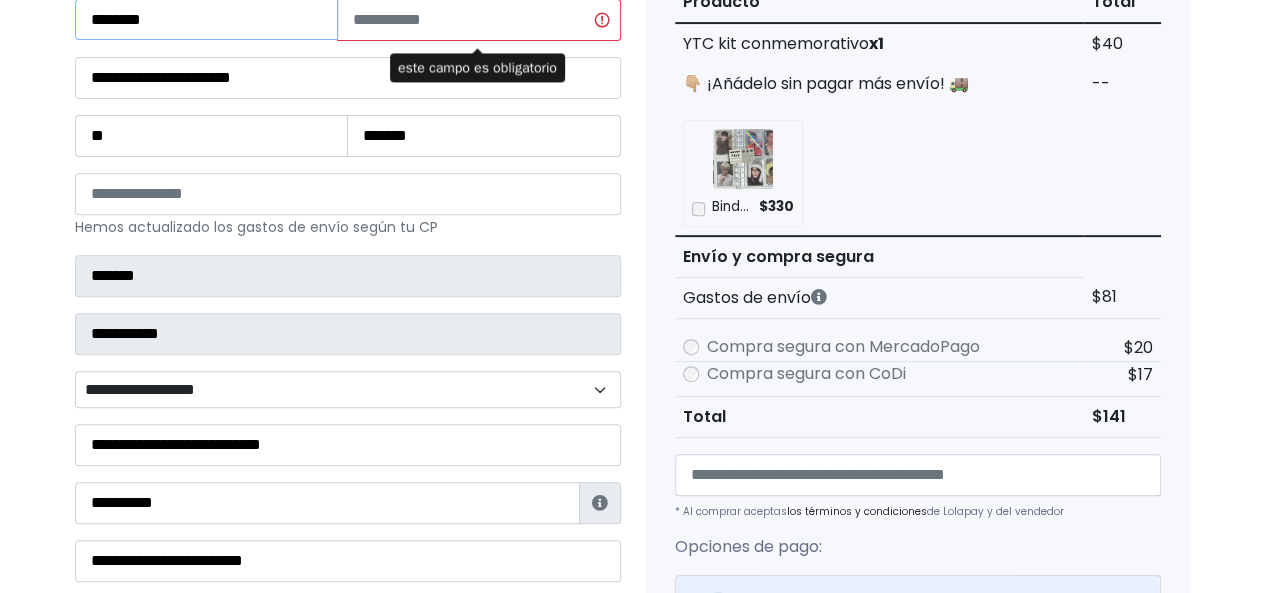 type on "*******" 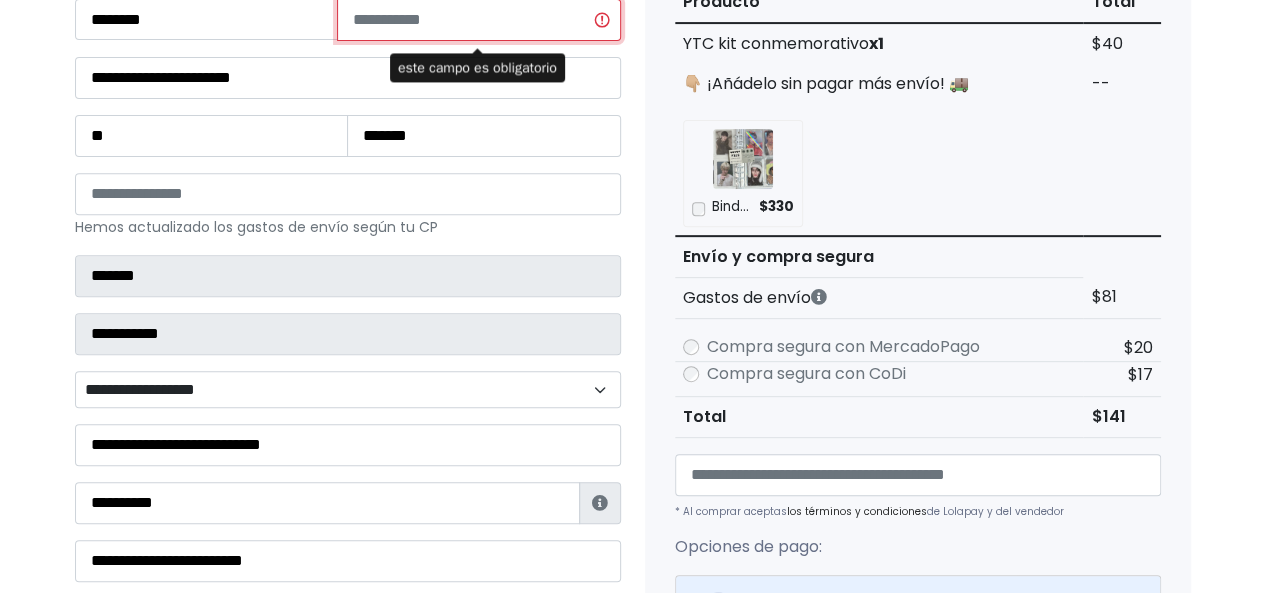 paste on "********" 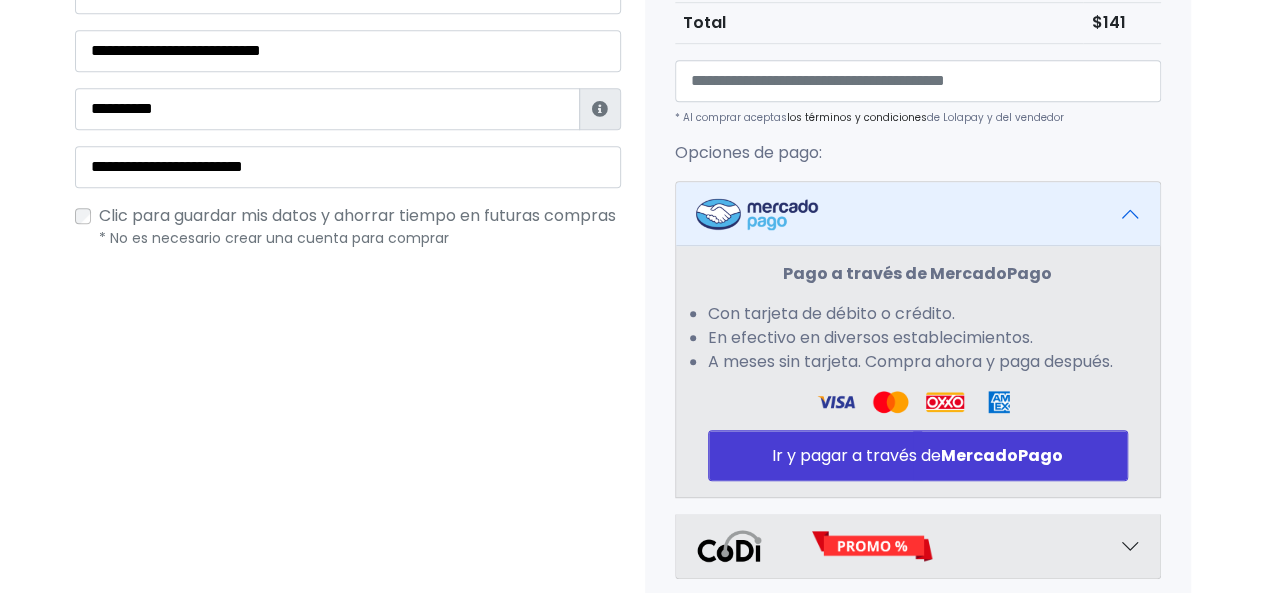 scroll, scrollTop: 706, scrollLeft: 0, axis: vertical 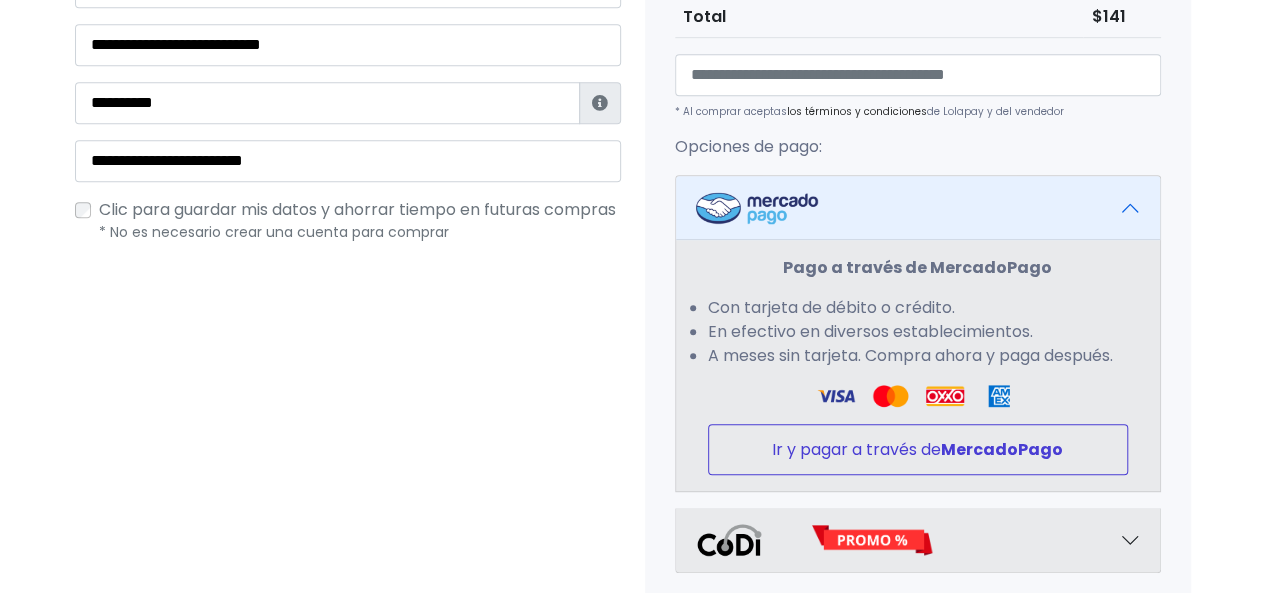type on "********" 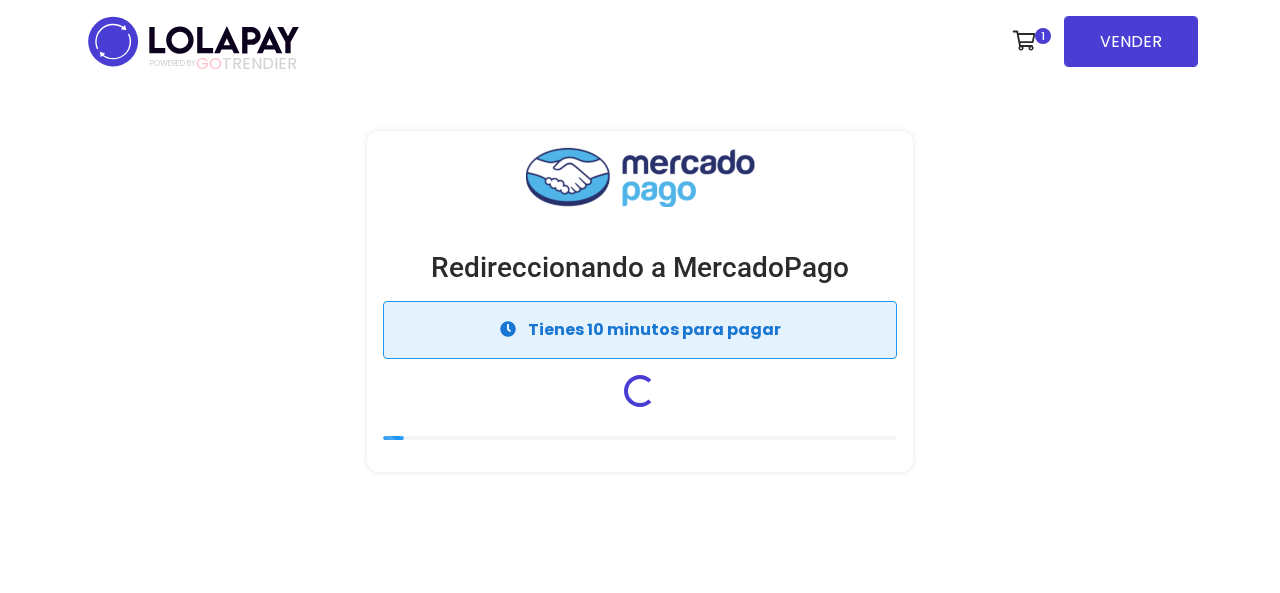 scroll, scrollTop: 0, scrollLeft: 0, axis: both 